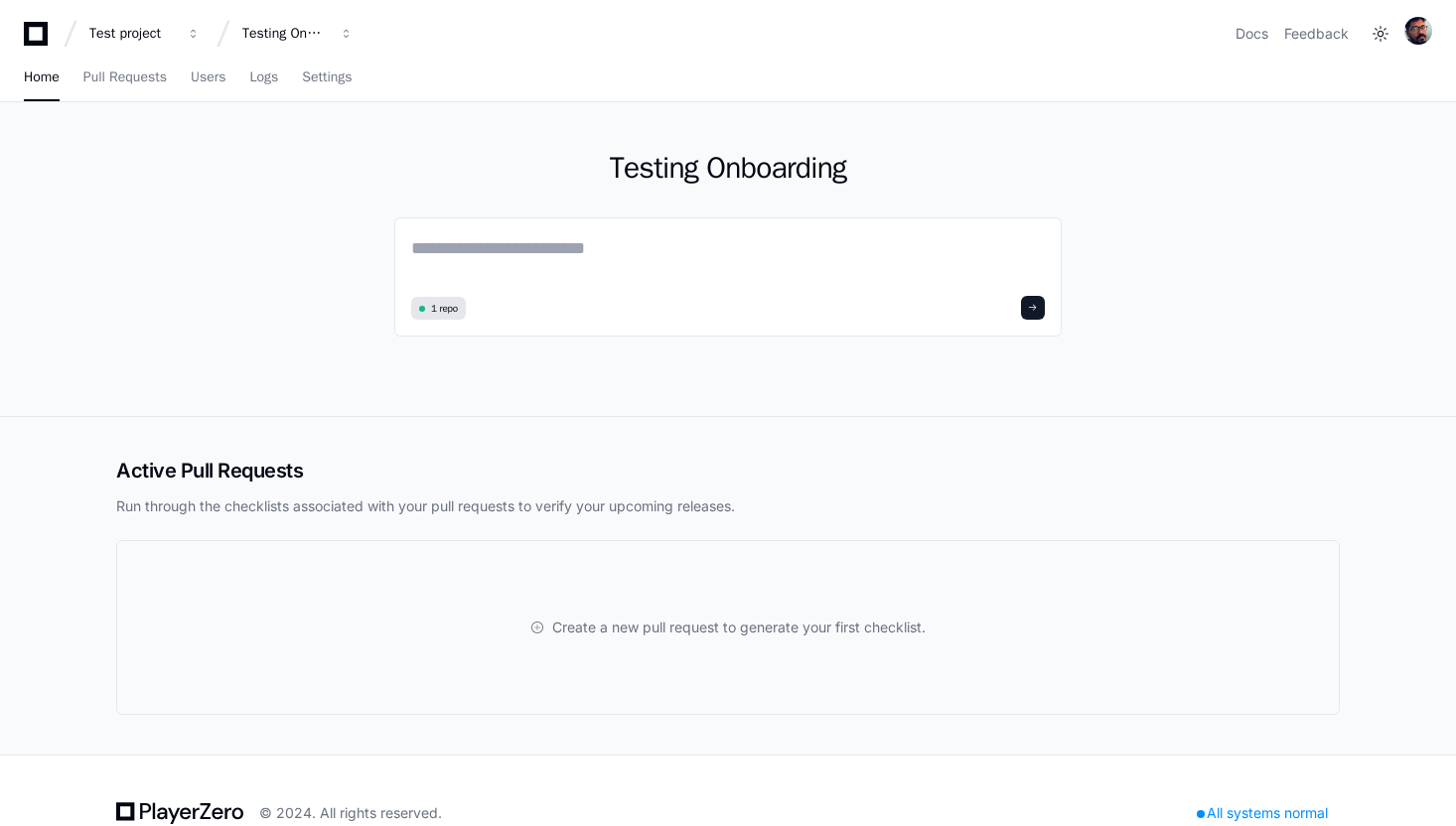 scroll, scrollTop: 0, scrollLeft: 0, axis: both 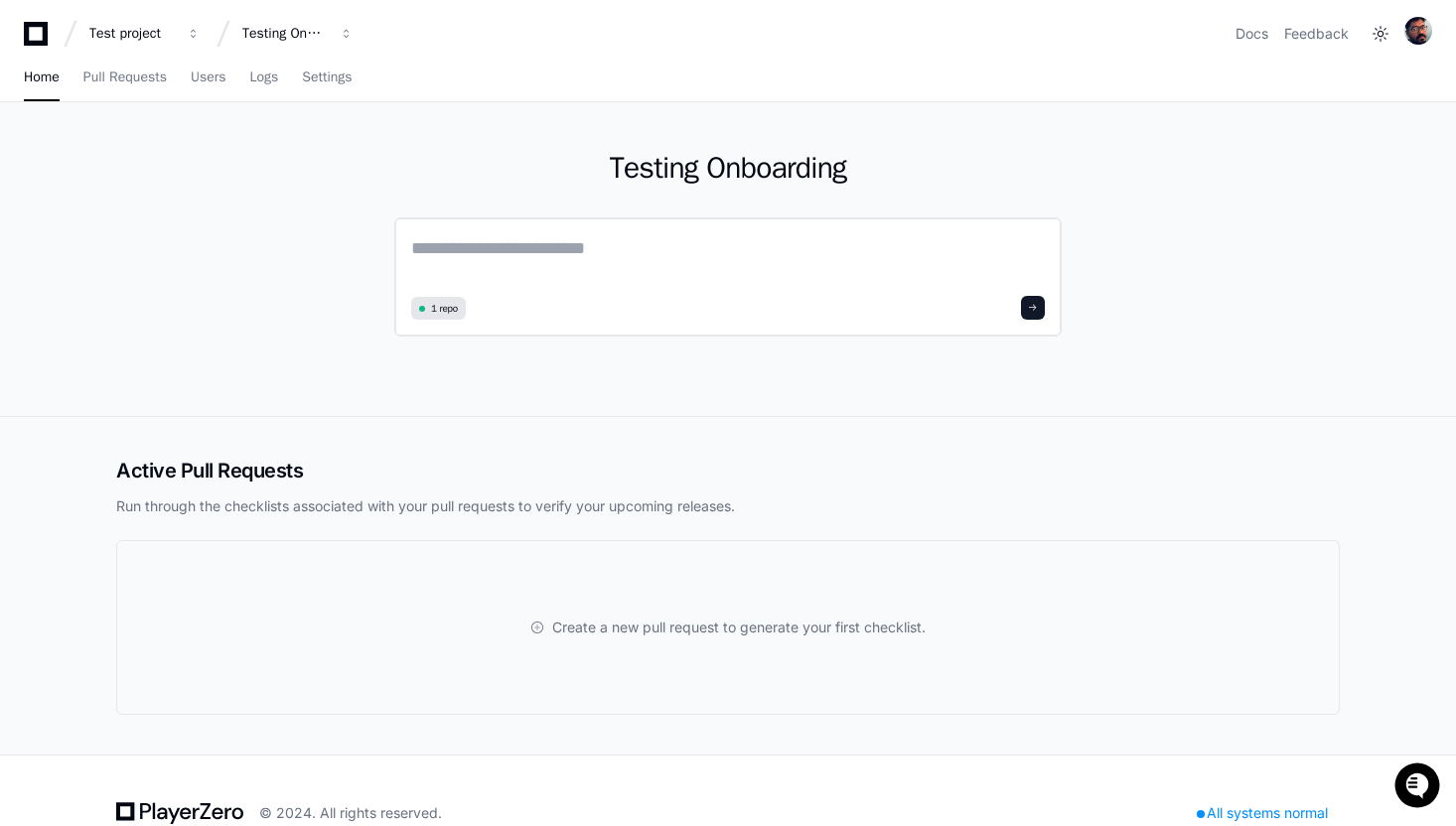 click 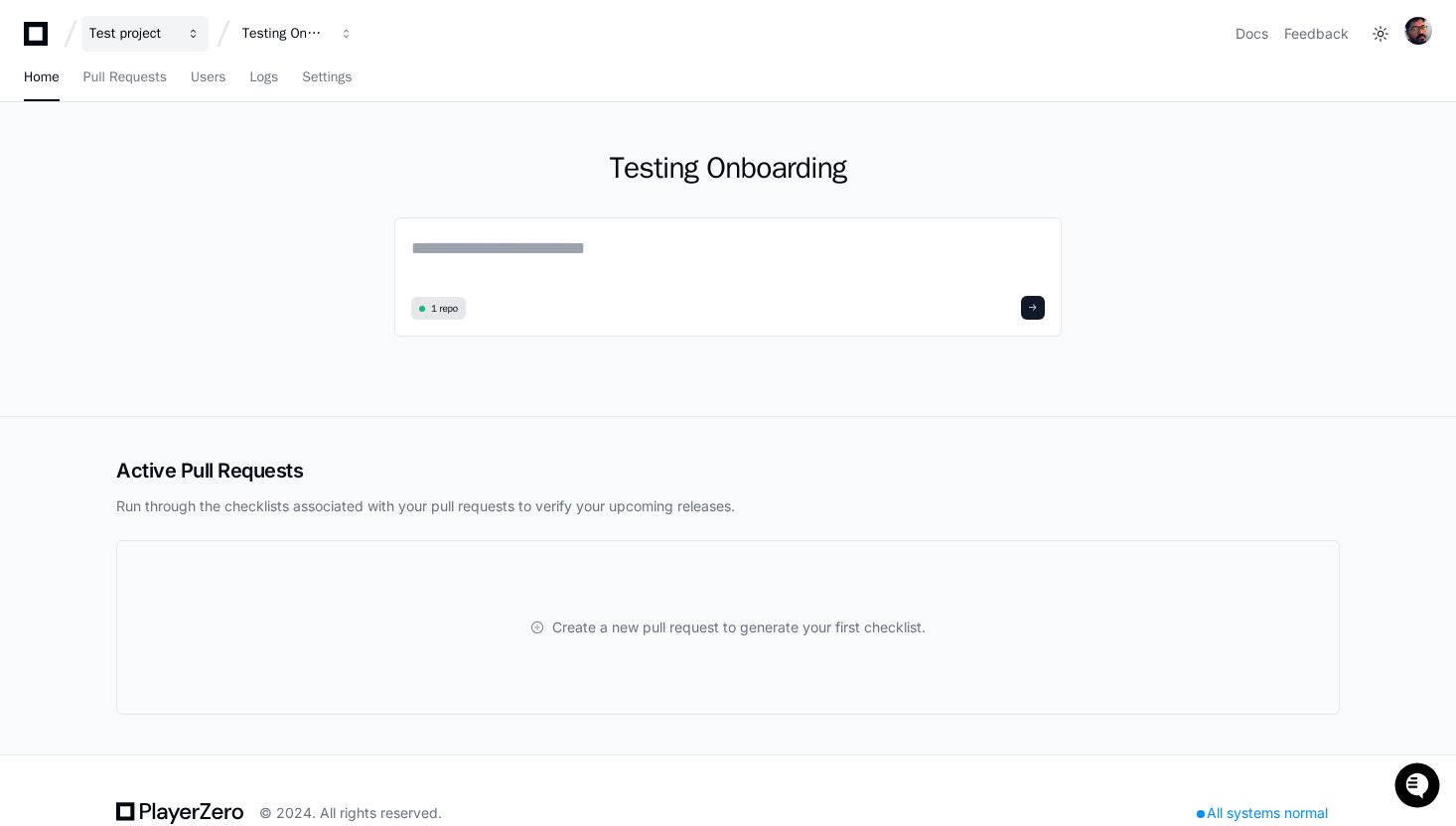click on "Test project" at bounding box center (145, 34) 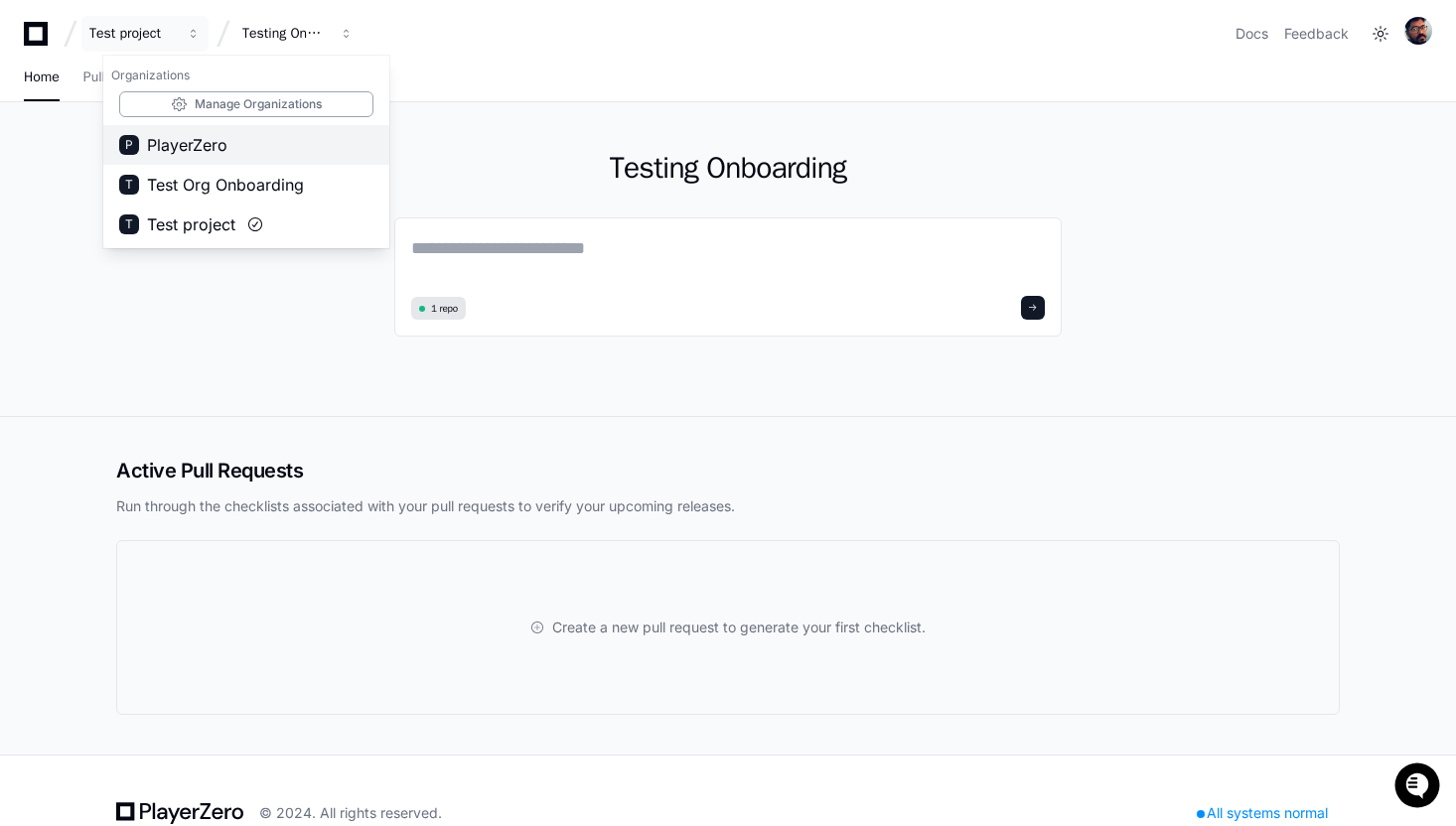 click on "P  PlayerZero" at bounding box center (246, 145) 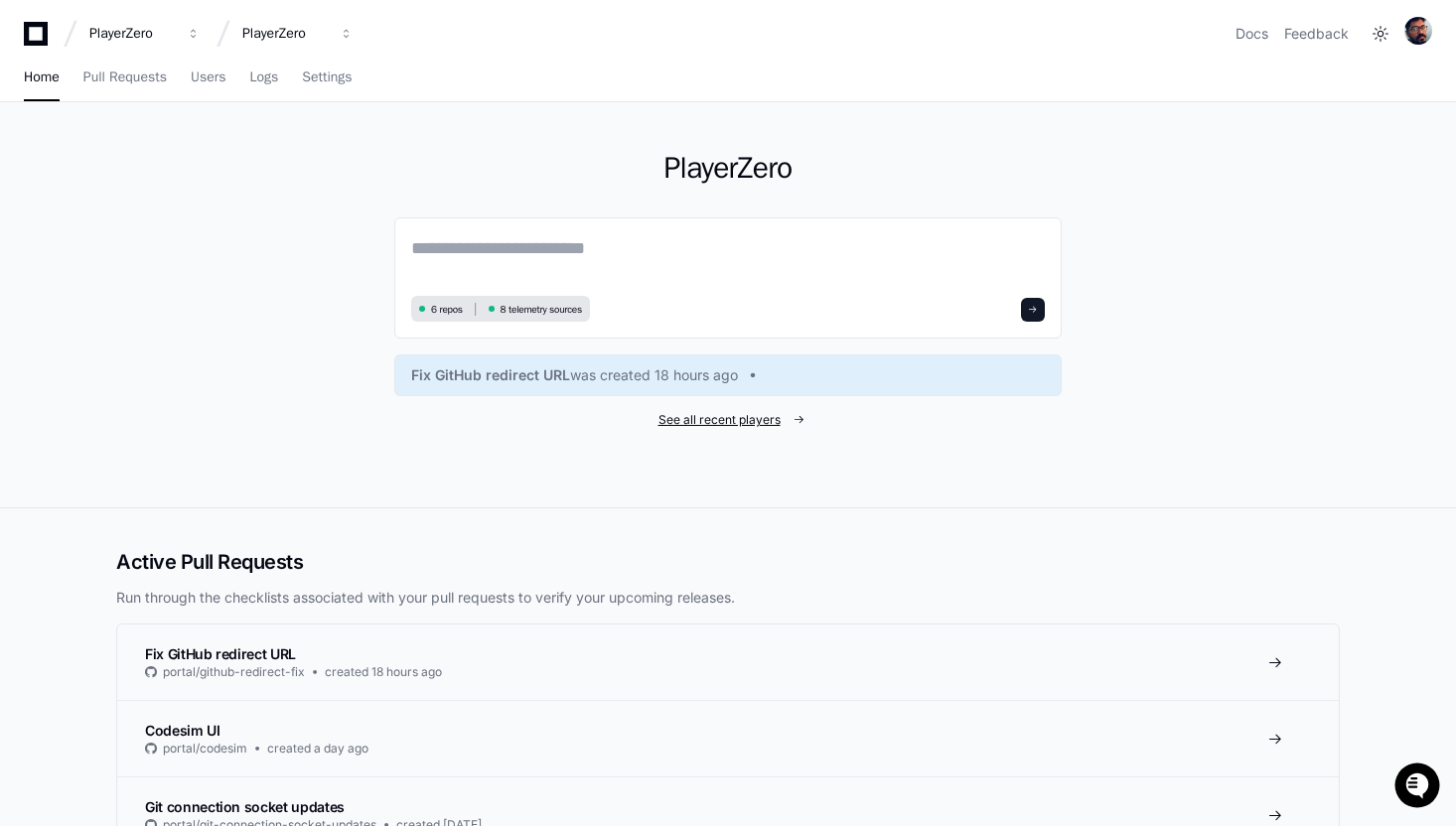 click on "See all recent players" 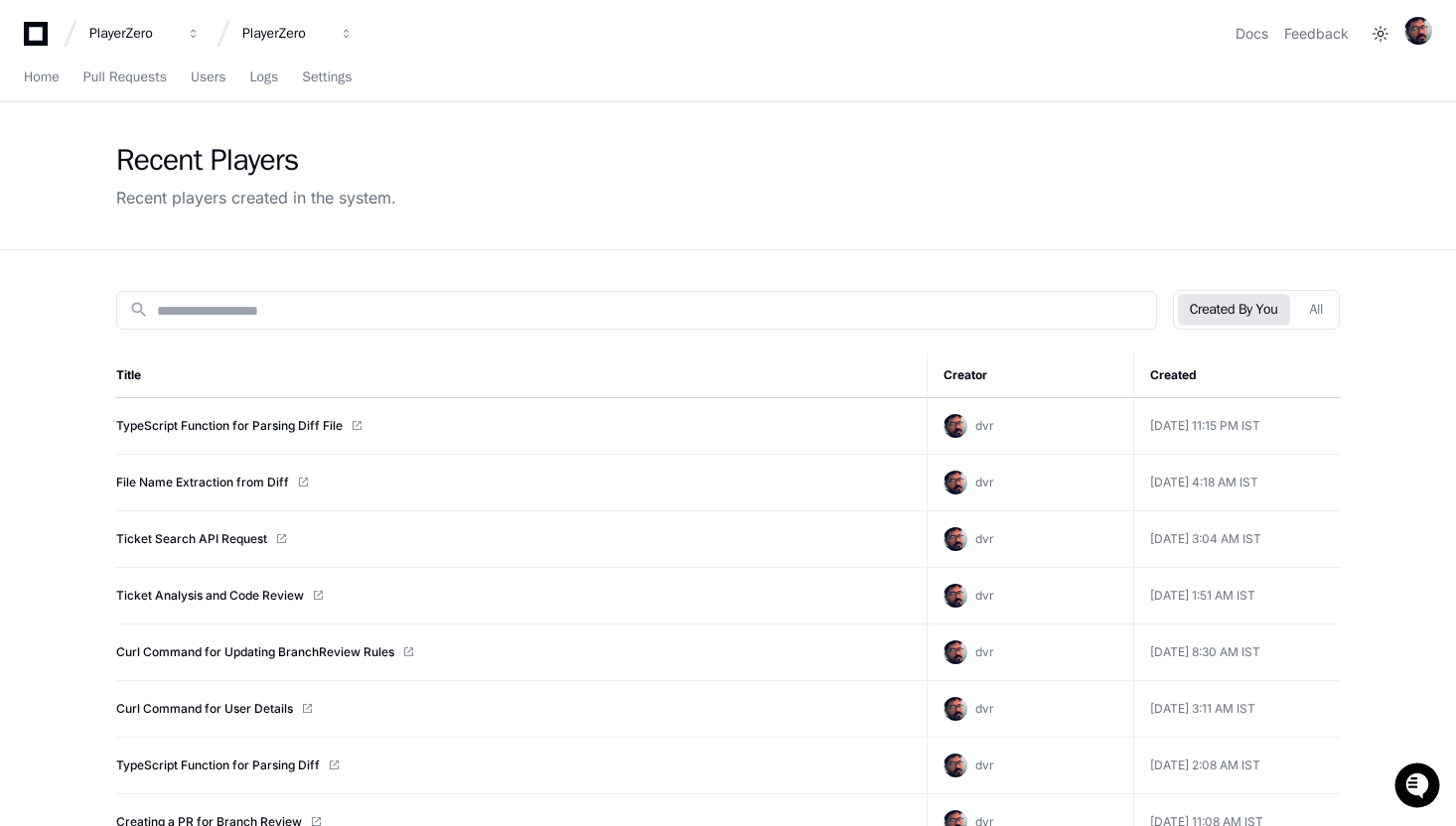 click on "search  Created By You   All  Title Creator Created  TypeScript Function for Parsing Diff File  dvr  Jul 27 2025, 11:15 PM IST   File Name Extraction from Diff  dvr  Jul 27 2025, 4:18 AM IST   Ticket Search API Request  dvr  Jul 27 2025, 3:04 AM IST   Ticket Analysis and Code Review  dvr  Jul 26 2025, 1:51 AM IST   Curl Command for Updating BranchReview Rules  dvr  Jul 24 2025, 8:30 AM IST   Curl Command for User Details  dvr  Jul 24 2025, 3:11 AM IST   TypeScript Function for Parsing Diff  dvr  Jul 24 2025, 2:08 AM IST   Creating a PR for Branch Review  dvr  Jul 22 2025, 11:08 AM IST   Curl Command for Adding pzagentrule  dvr  Jul 22 2025, 7:54 AM IST   Example curl for .getall function  dvr  Jul 22 2025, 6:04 AM IST   Extracting File Info from Diff Files  dvr  Jul 21 2025, 3:39 AM IST   Rungroup Trigger Difffiles Field Explanation  dvr  Jul 19 2025, 6:39 AM IST   Data Models Explanation  dvr  Jul 19 2025, 6:08 AM IST   Branchrestapi.kt Data Model Relationships  dvr  Jul 19 2025, 5:19 AM IST  dvr dvr dvr dvr" 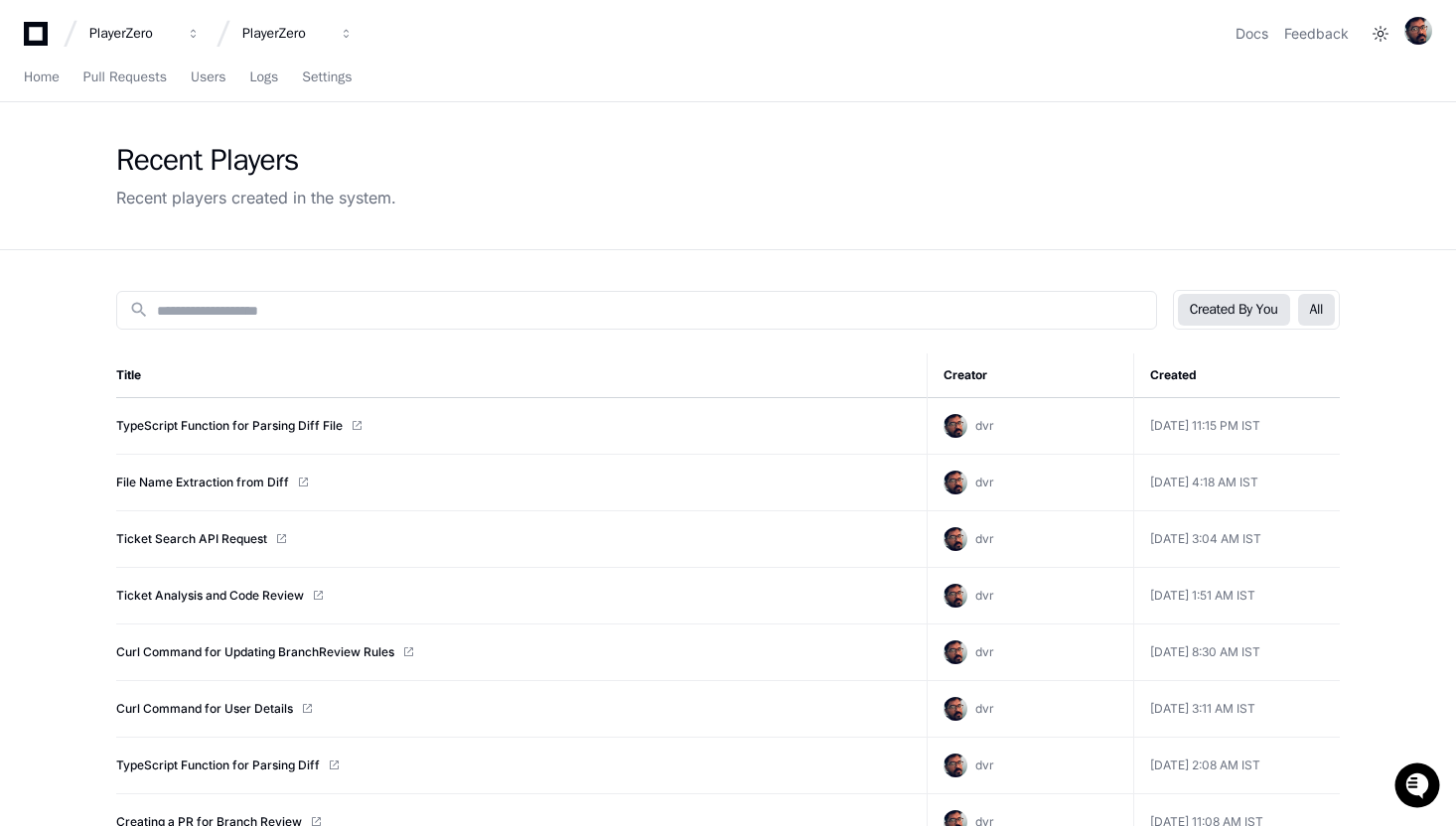 click on "All" 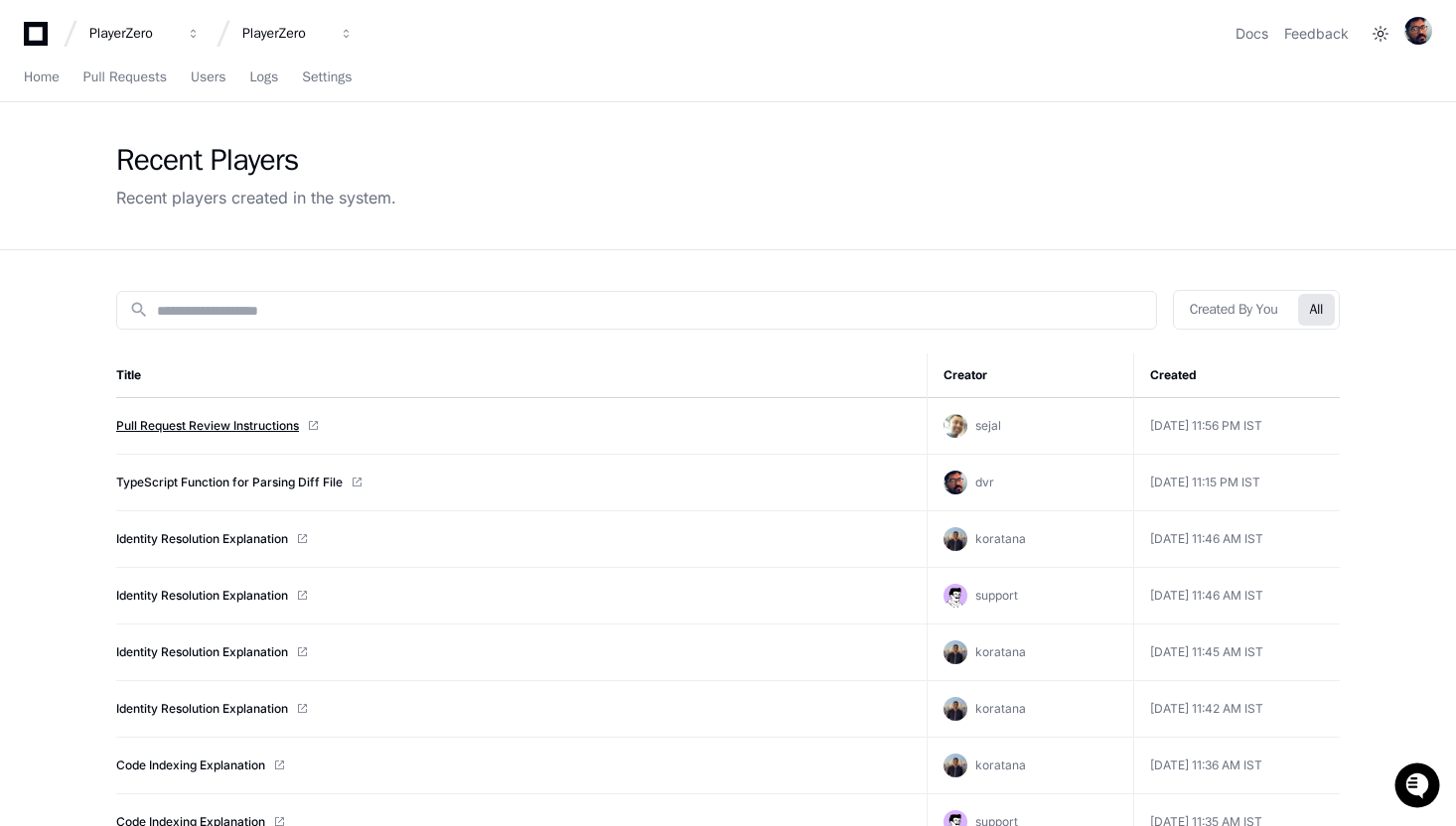 click on "Pull Request Review Instructions" 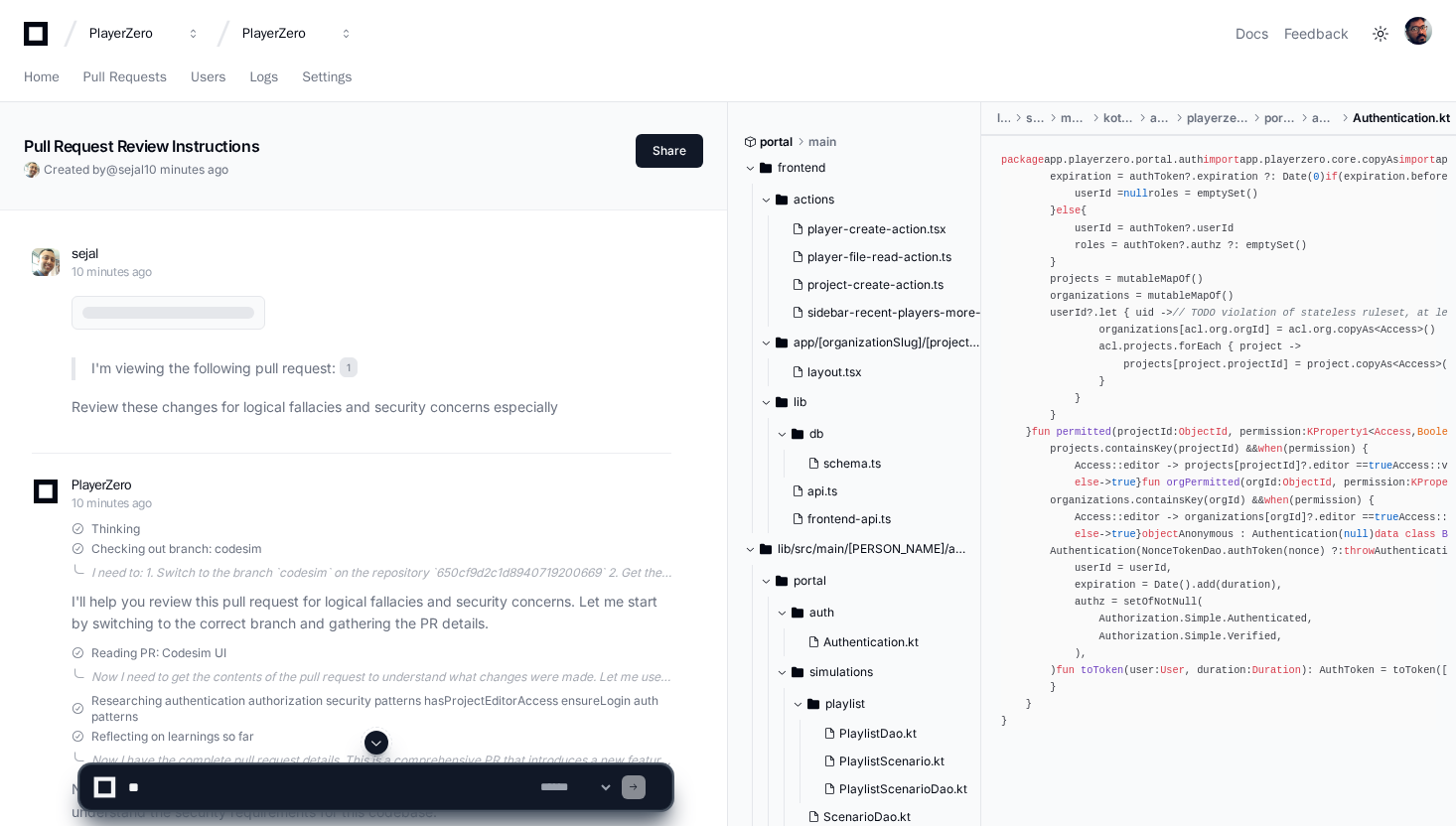 scroll, scrollTop: 0, scrollLeft: 0, axis: both 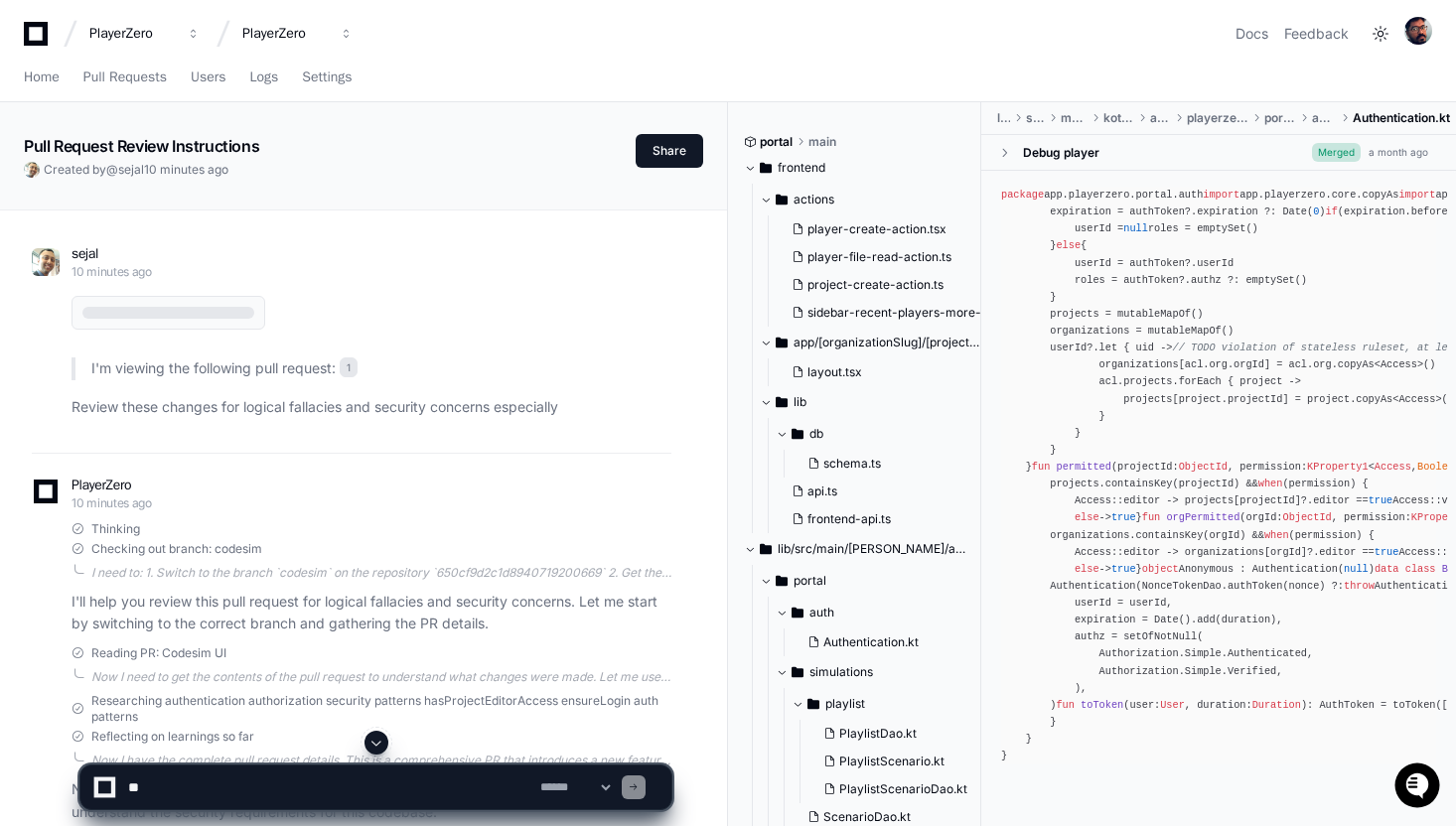click on "Review these changes for logical fallacies and security concerns especially" 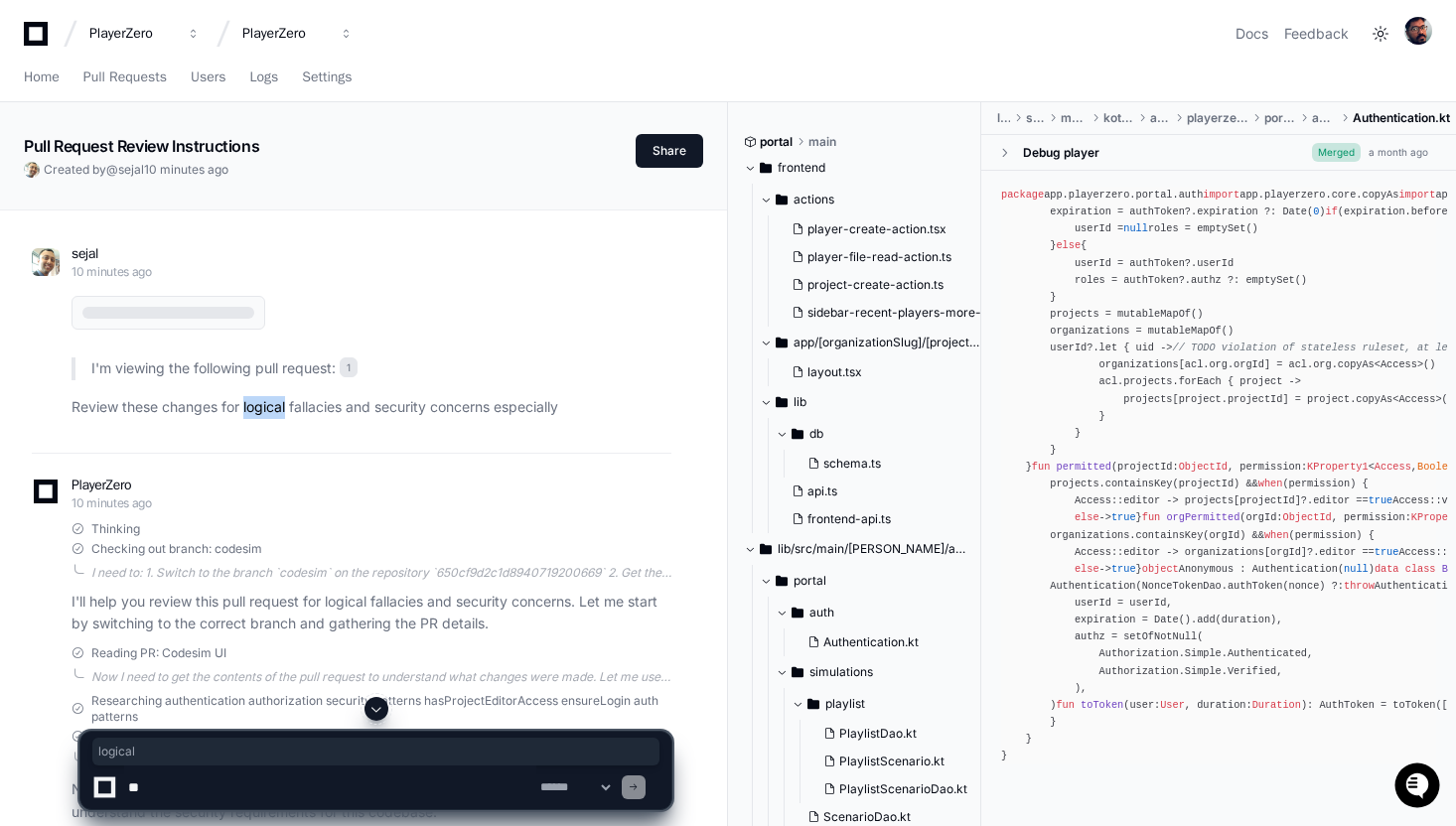 click on "Review these changes for logical fallacies and security concerns especially" 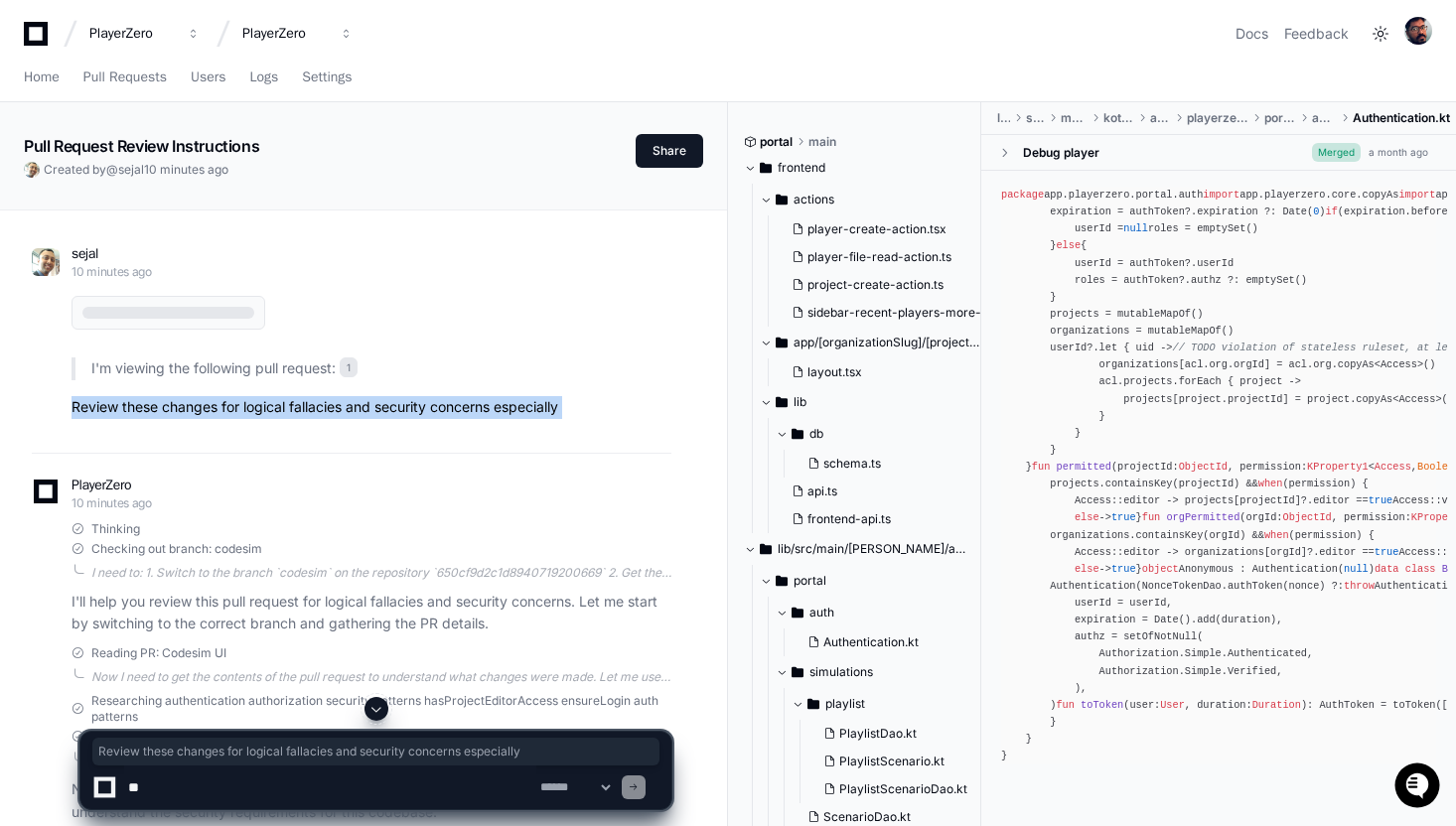 click on "Review these changes for logical fallacies and security concerns especially" 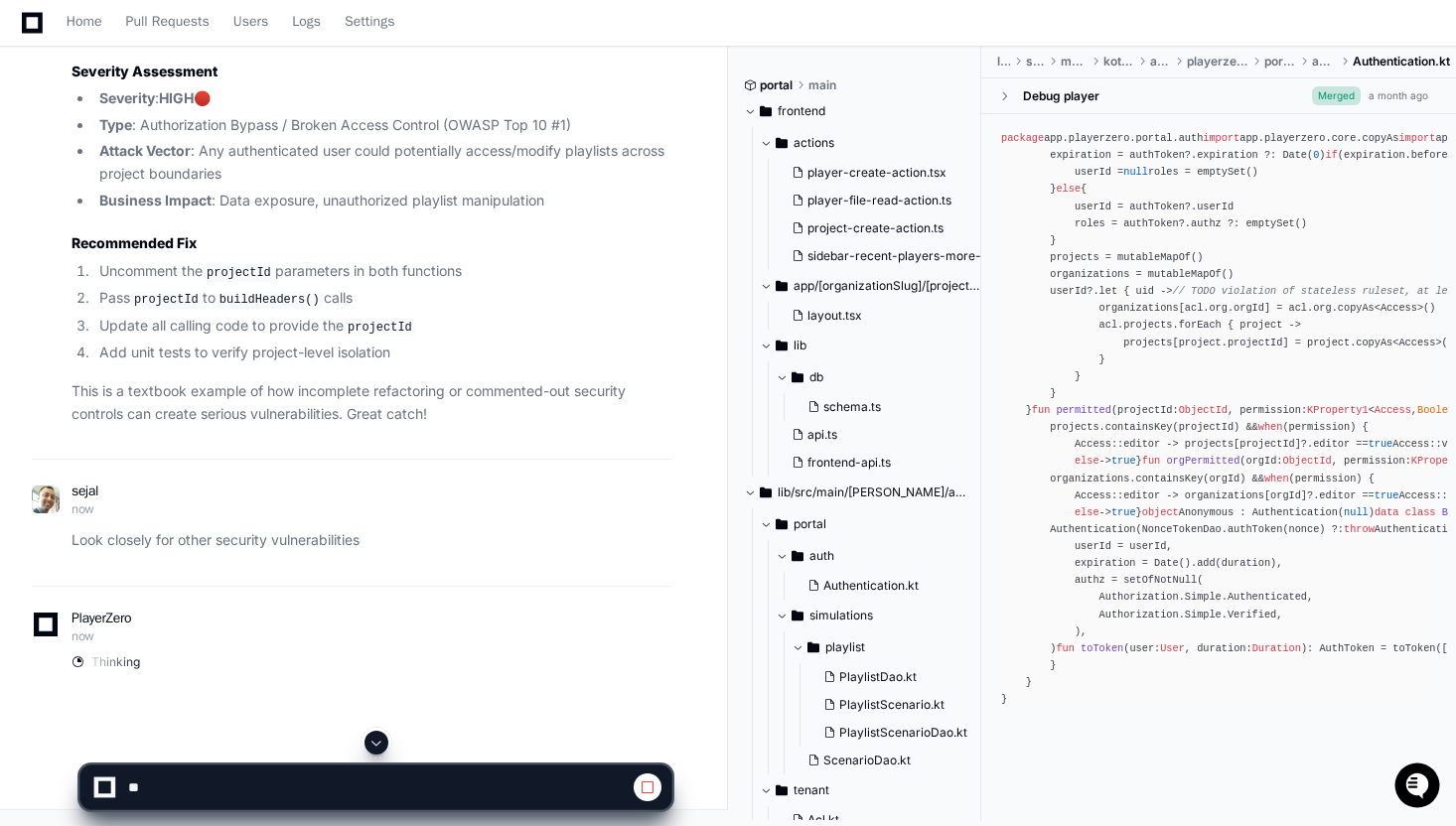 scroll, scrollTop: 5895, scrollLeft: 0, axis: vertical 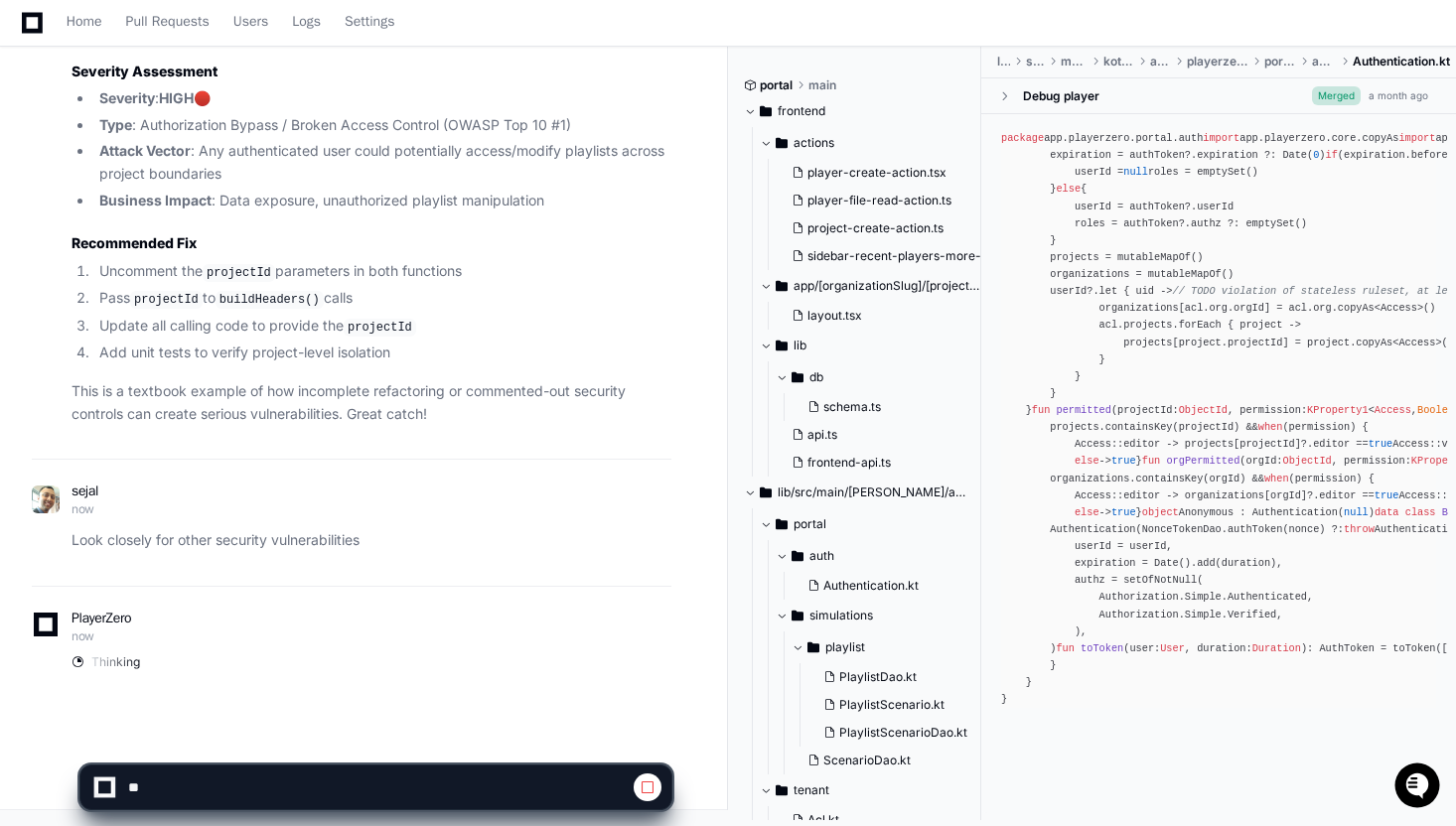 click on "sejal now Look closely for other security vulnerabilities" 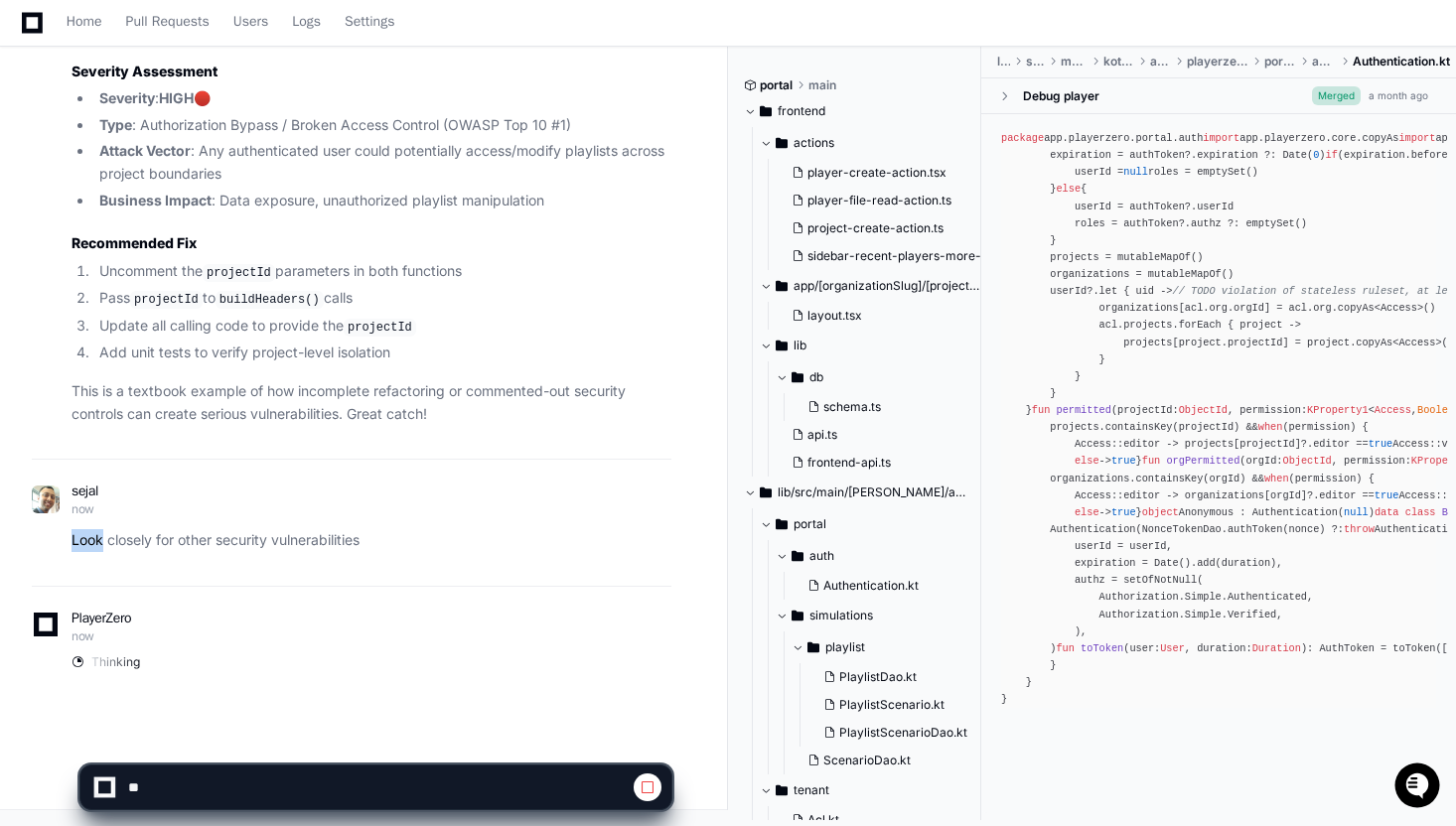 click on "sejal now Look closely for other security vulnerabilities" 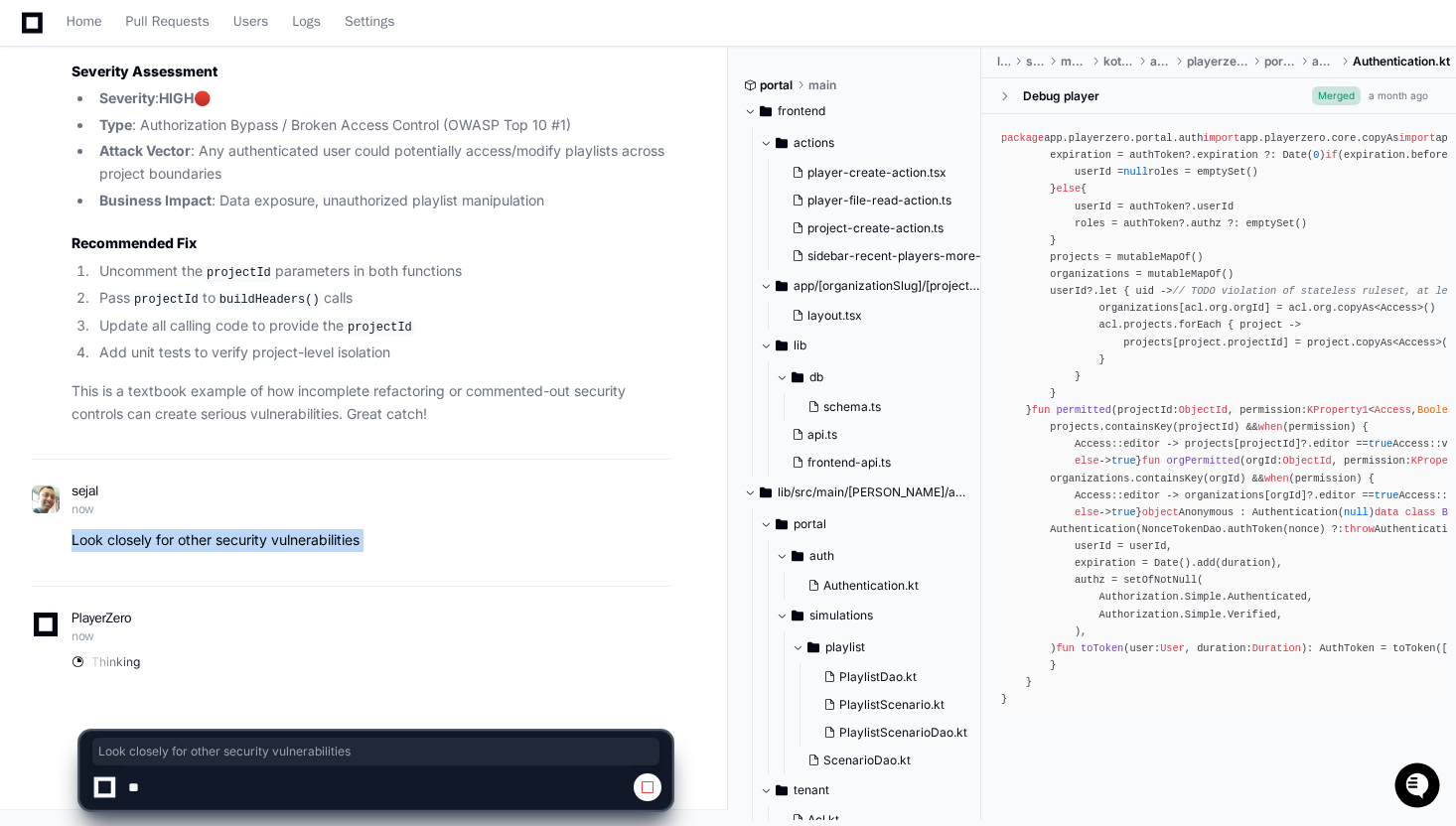 click on "sejal now Look closely for other security vulnerabilities" 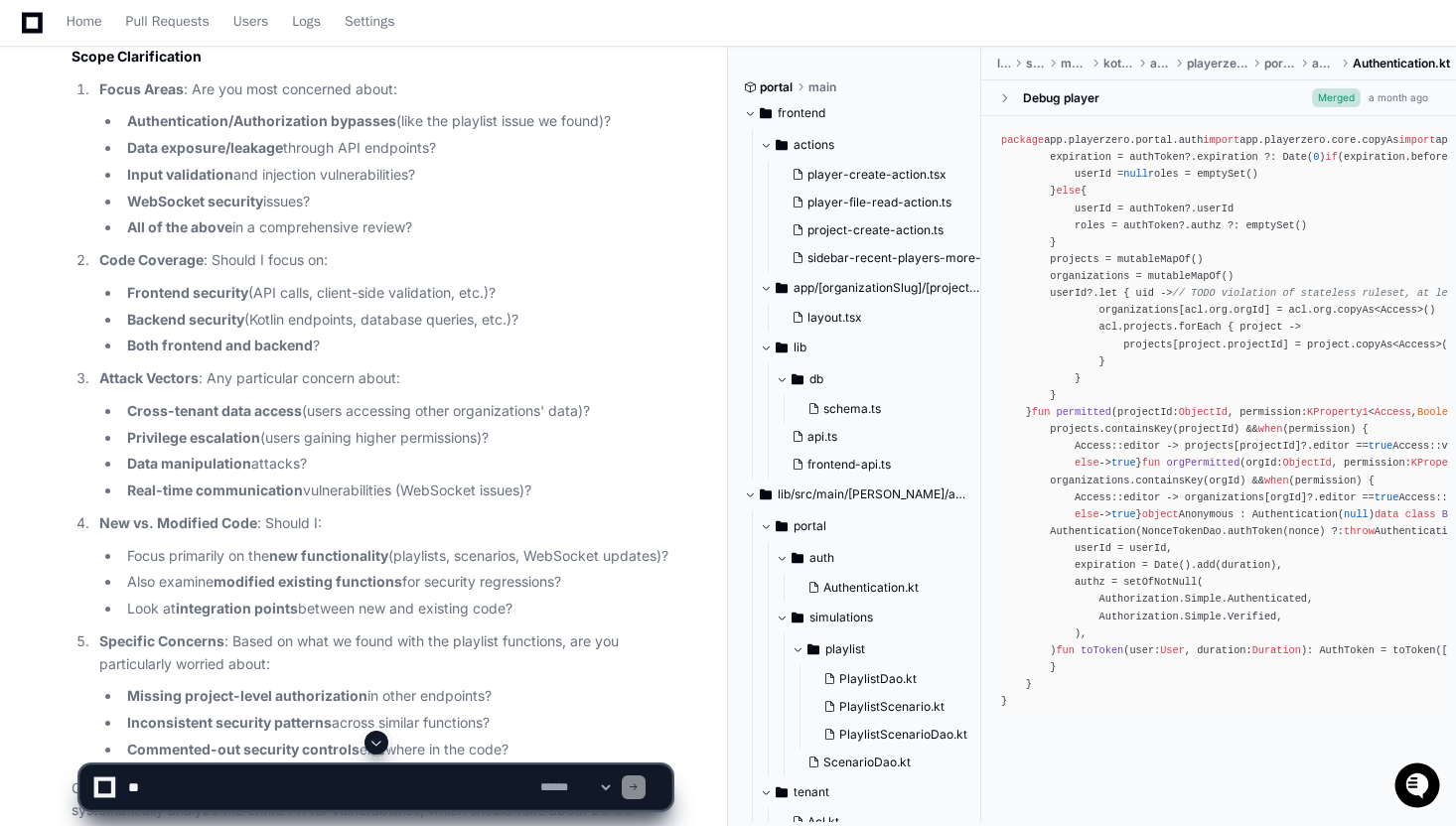 scroll, scrollTop: 6402, scrollLeft: 0, axis: vertical 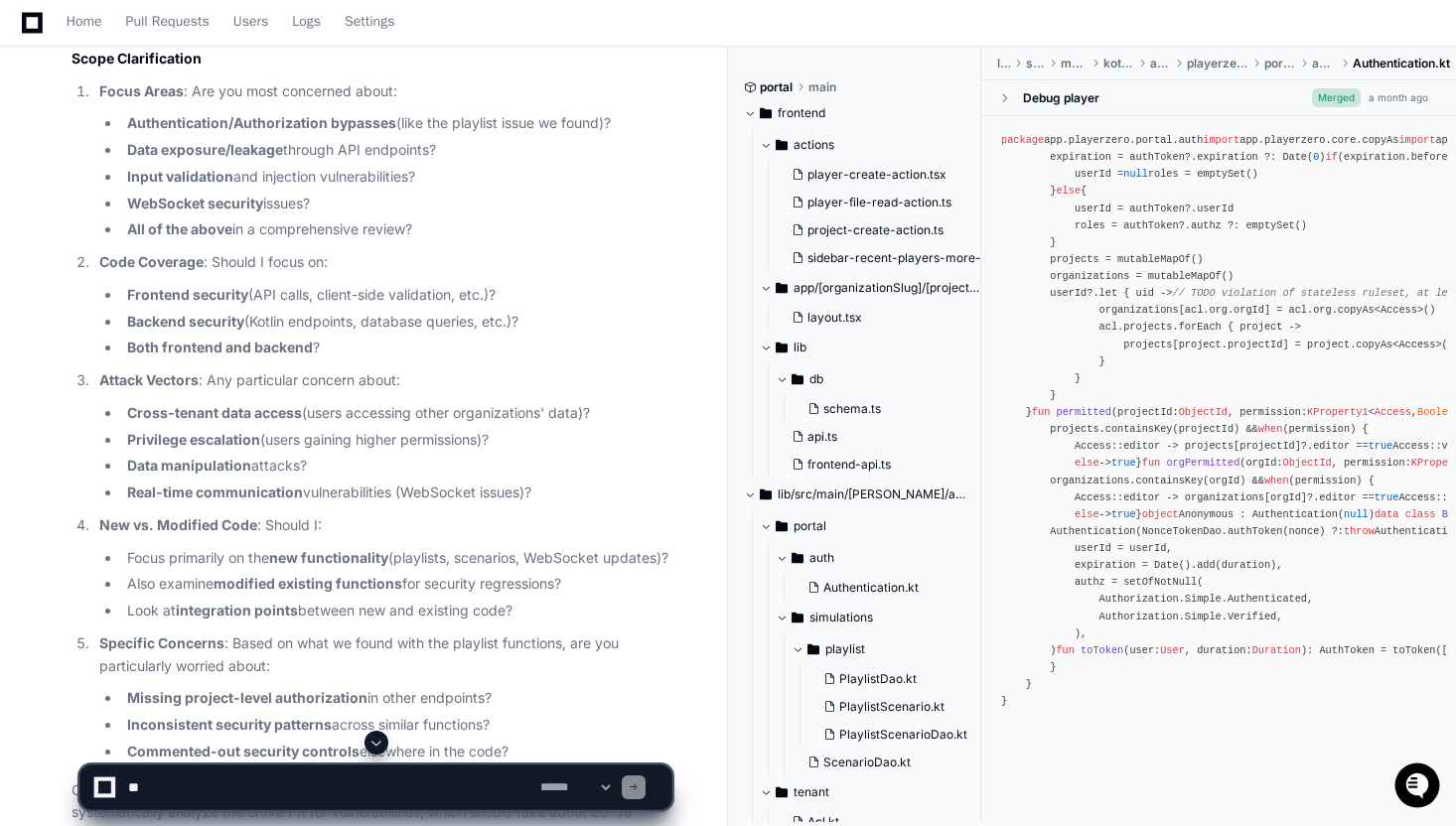 click on "Great question! Before I kick off a comprehensive deep security analysis with the  deep_research_agent , let me ask a few clarifying questions to ensure I focus on the right areas:" 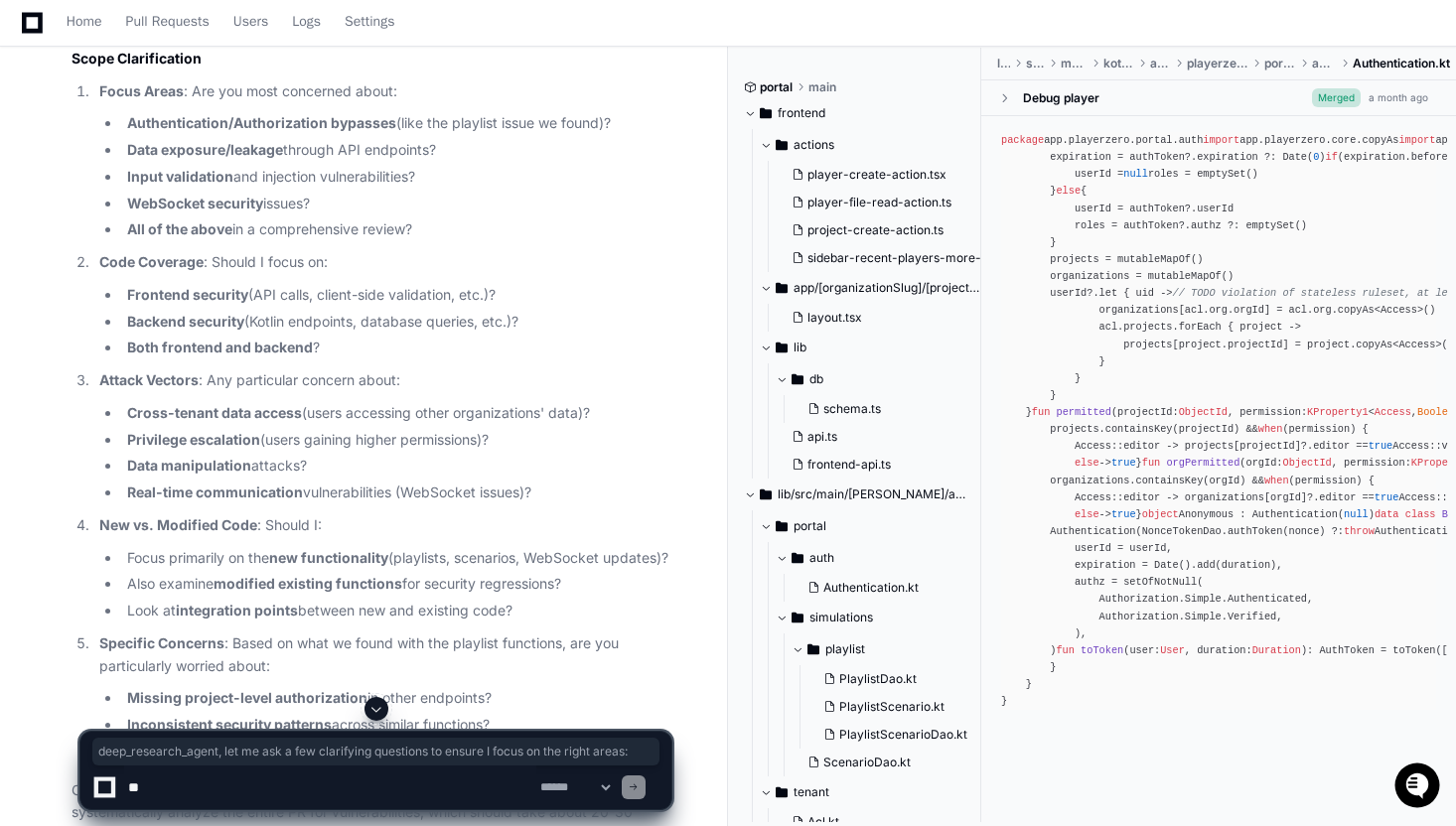 drag, startPoint x: 185, startPoint y: 248, endPoint x: 68, endPoint y: 229, distance: 118.532696 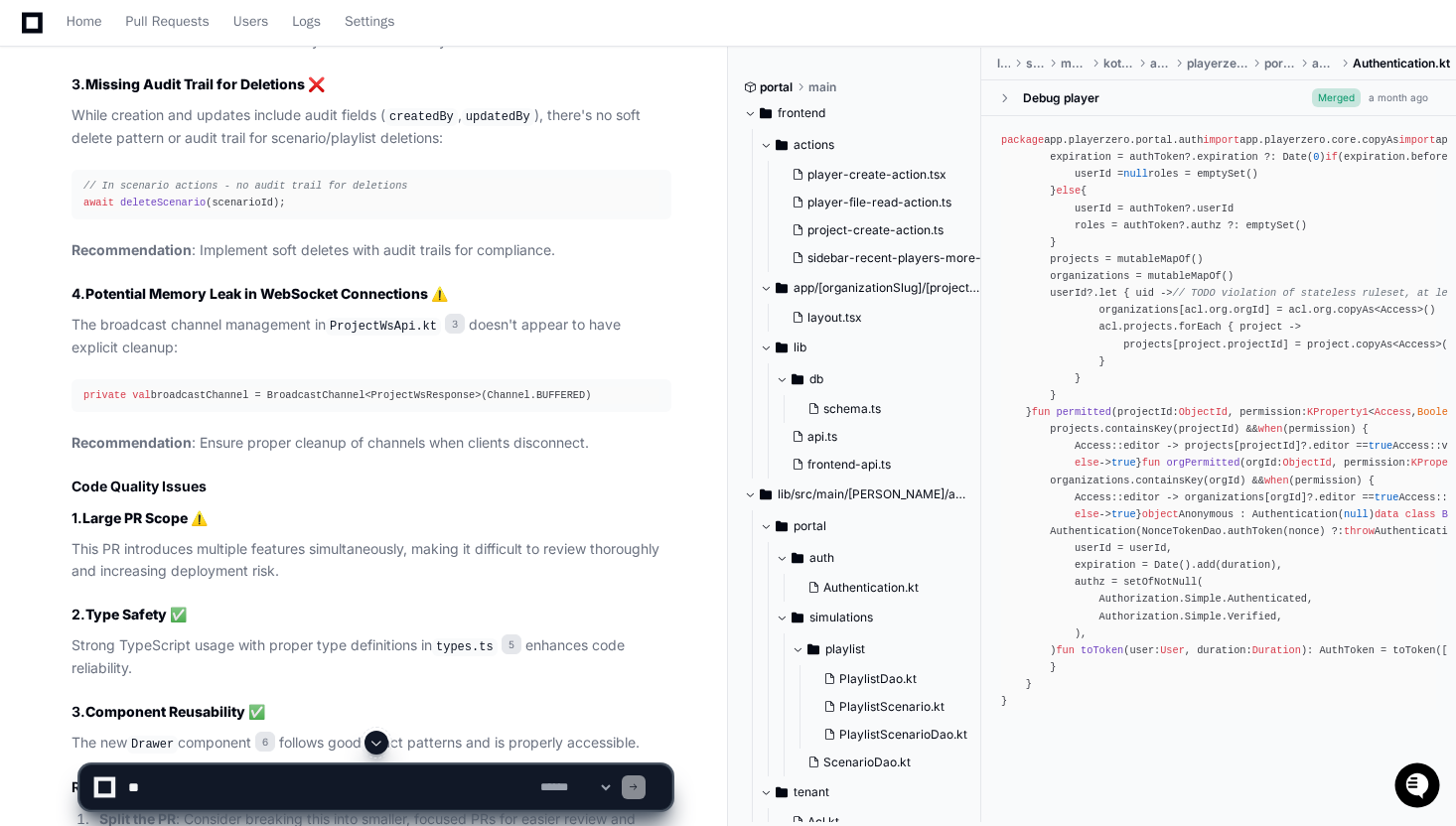 scroll, scrollTop: 2197, scrollLeft: 0, axis: vertical 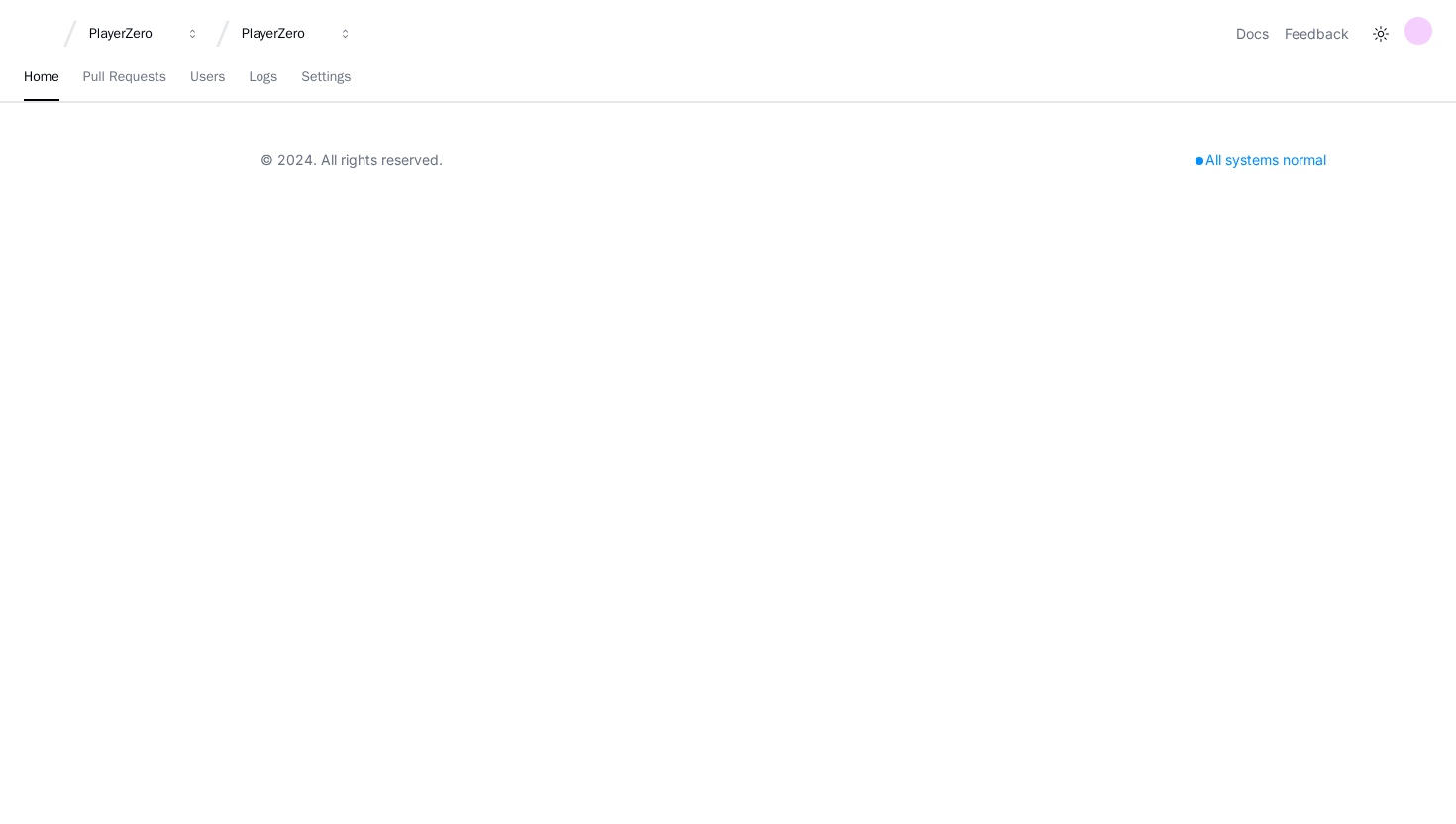 click on "PlayerZero PlayerZero  Docs  Feedback Home Pull Requests Users Logs Settings  © 2024. All rights reserved.   All systems normal" at bounding box center (728, 412) 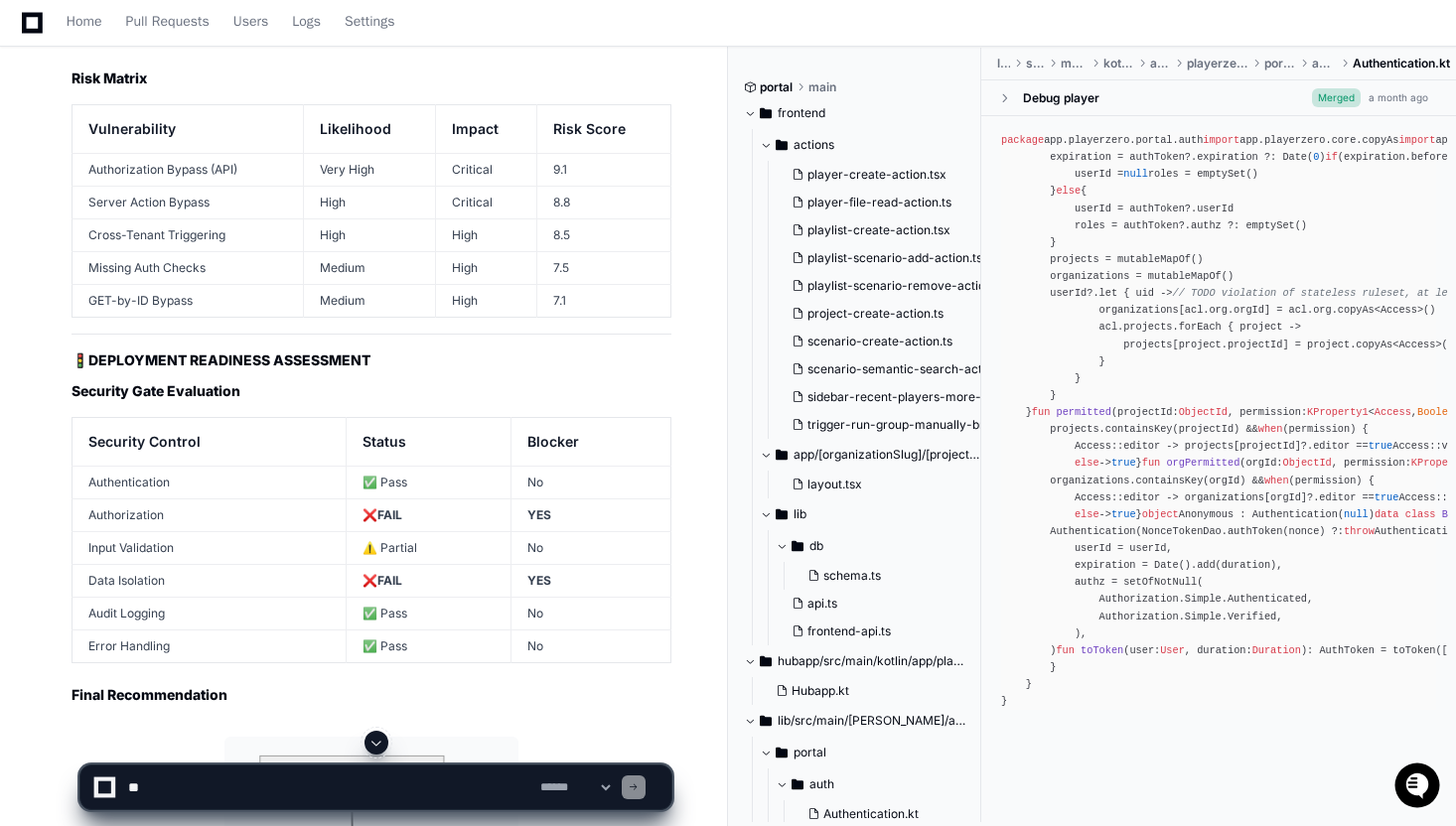 scroll, scrollTop: 15352, scrollLeft: 0, axis: vertical 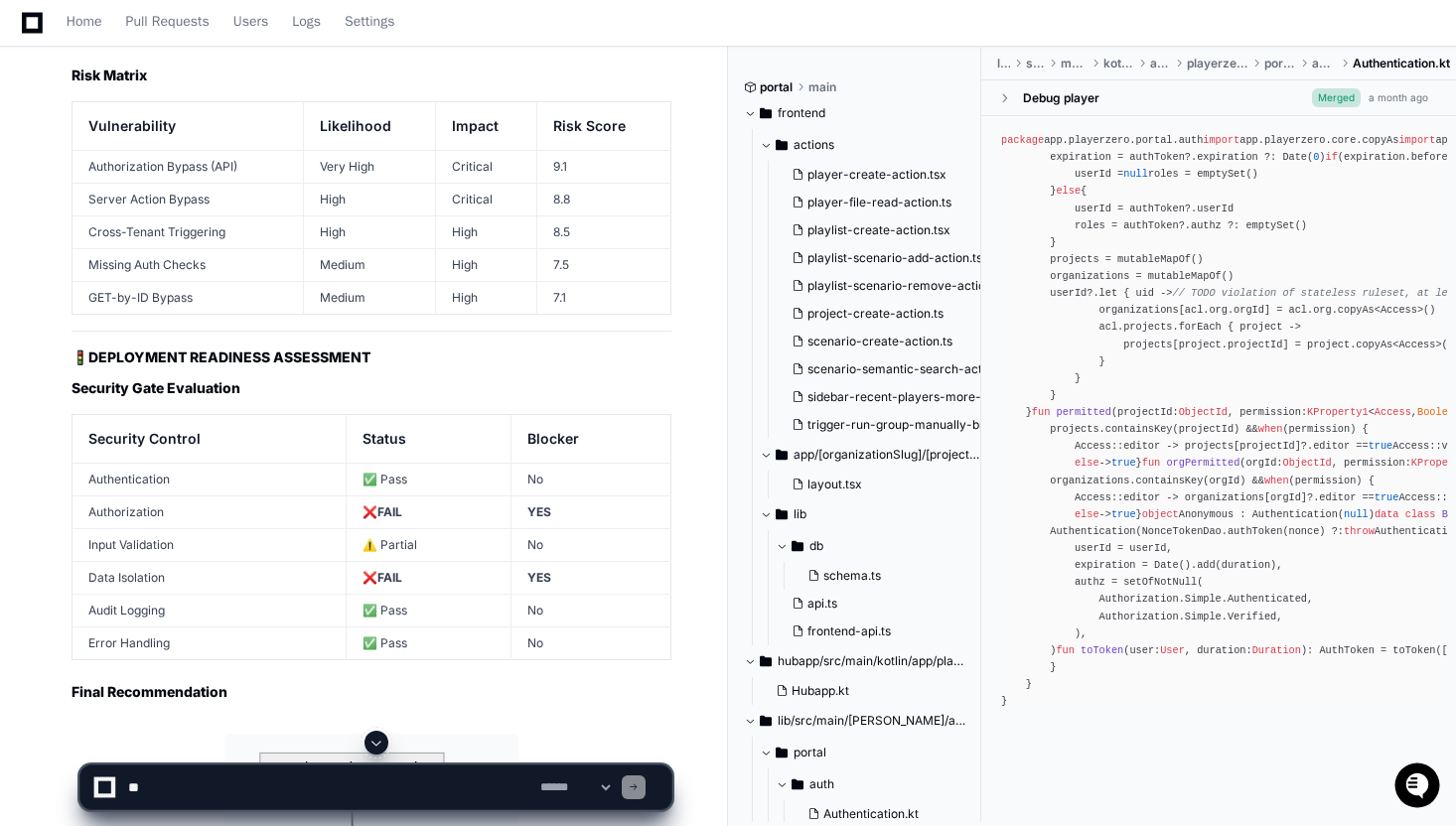 click on "// Add comprehensive input validation
const  semanticSearchSchema = z. object ({
query : z. string ()
. min ( 1 ,  "Query cannot be empty" )
. max ( 1000 ,  "Query too long" )
. regex ( /^[a-zA-Z0-9\s\-_.,!?'"]*$/ ,  "Invalid characters in search query" )
. transform ( query  =>  query. trim ()),
});" 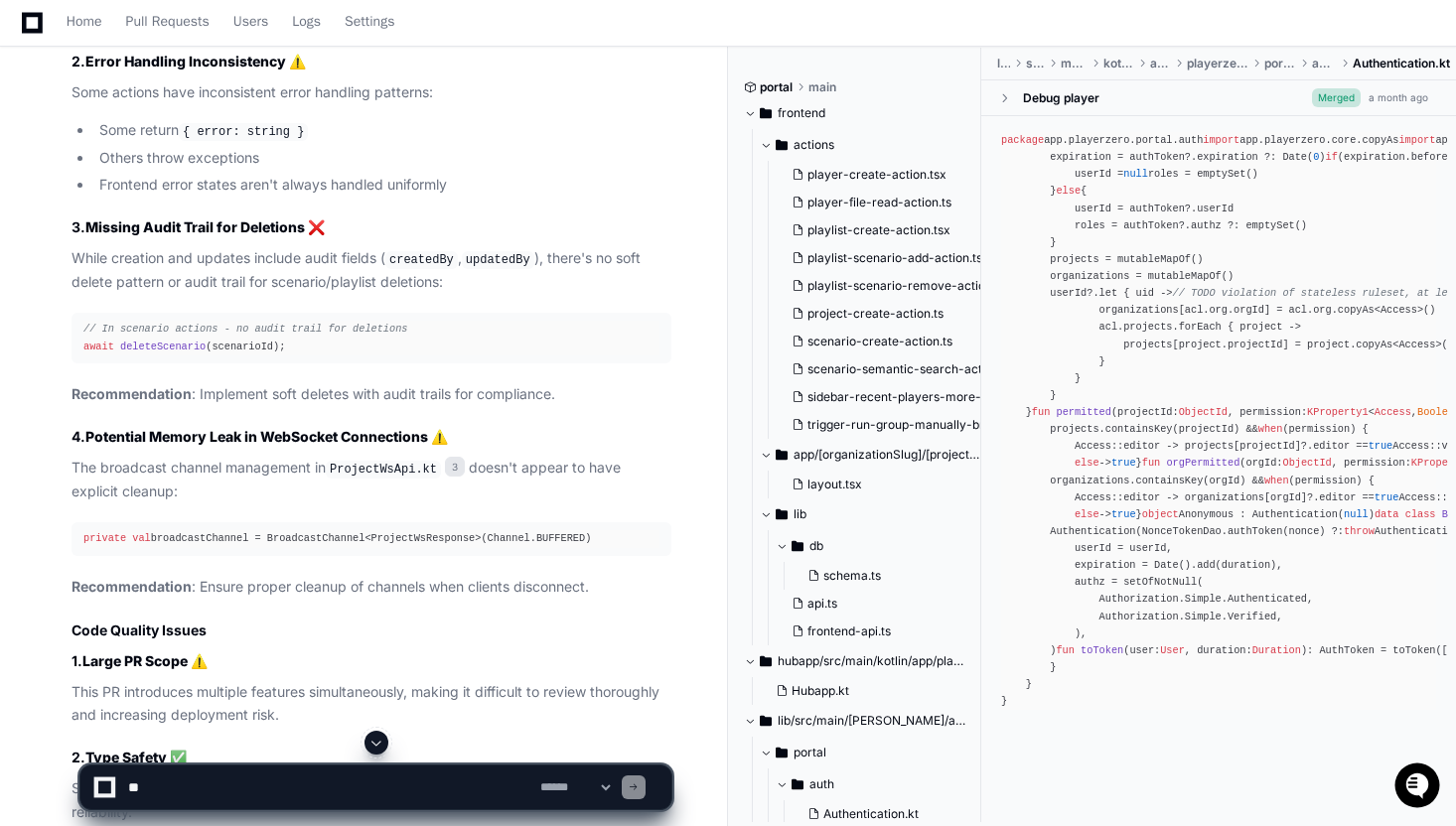 scroll, scrollTop: 0, scrollLeft: 0, axis: both 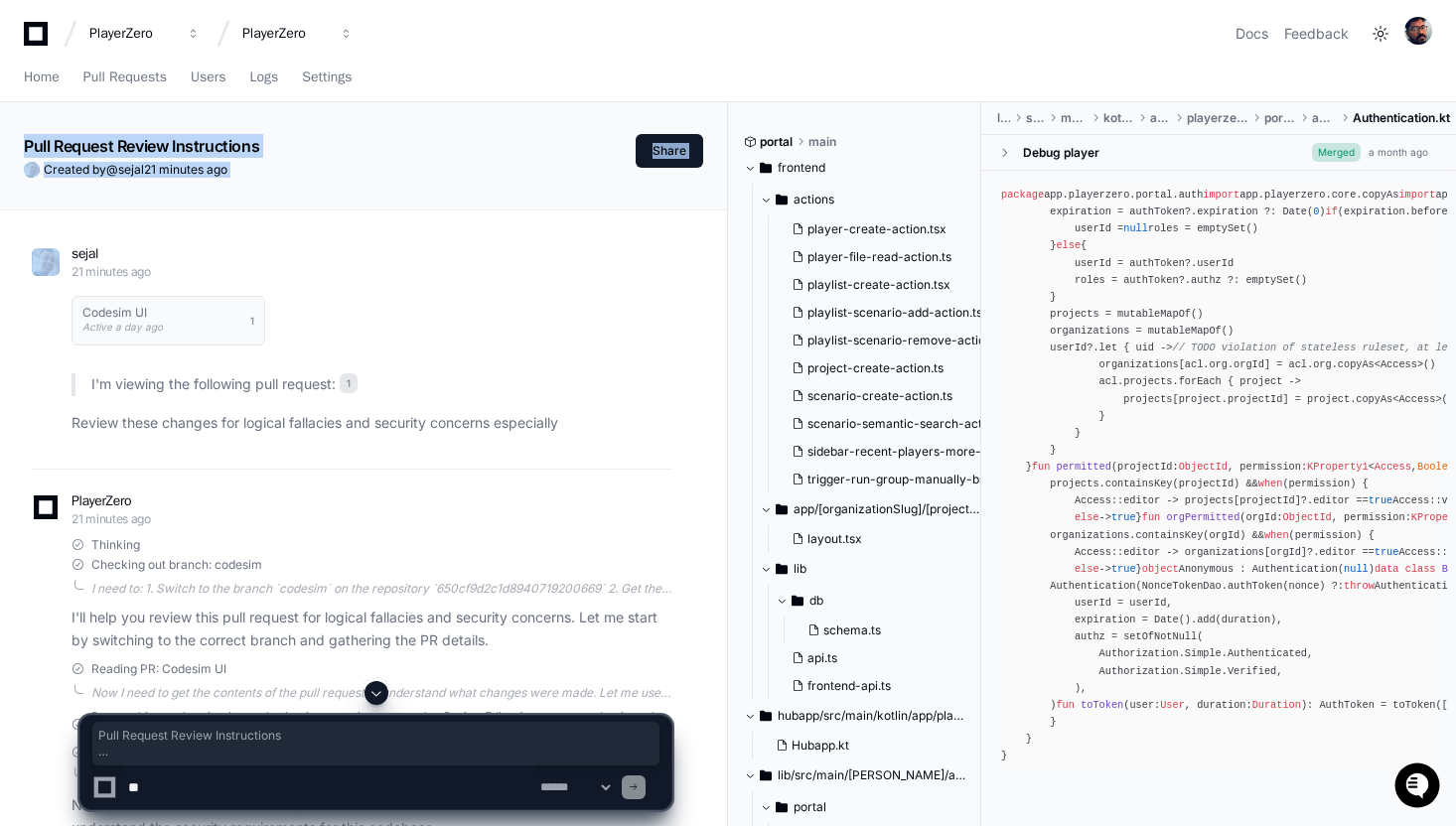 drag, startPoint x: 18, startPoint y: 122, endPoint x: 292, endPoint y: 190, distance: 282.31188 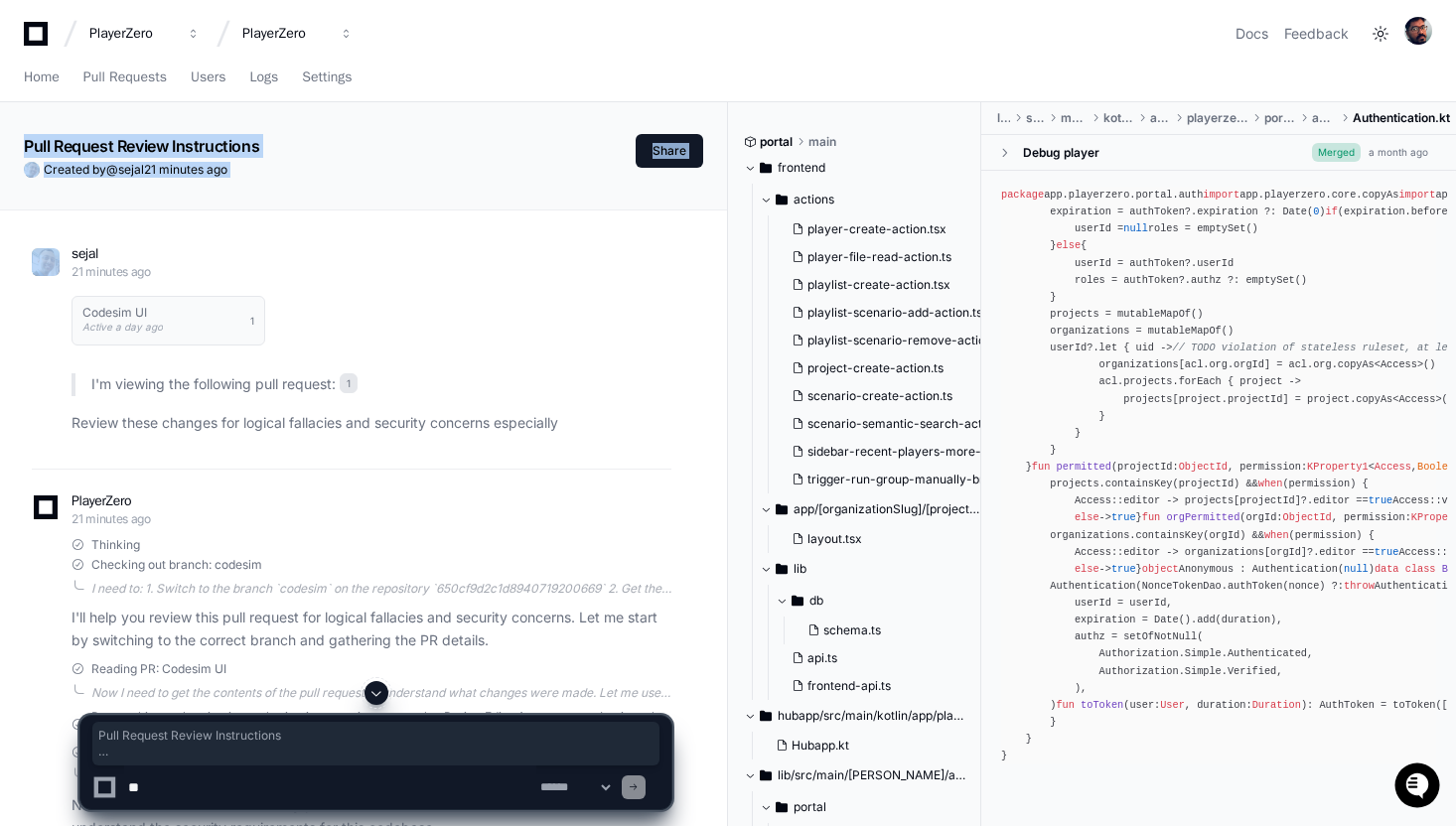 click on "Pull Request Review Instructions  Created by  @ sejal  21 minutes ago   Share
sejal 21 minutes ago Codesim UI Active a day ago 1
I'm viewing the following pull request:  1
Review these changes for logical fallacies and security concerns especially
PlayerZero 21 minutes ago Thinking Checking out branch: codesim  I need to:
1. Switch to the branch `codesim` on the repository `650cf9d2c1d8940719200669`
2. Get the contents of the pull request with ID `688501b60a73b4f7cb701d28`
3. Search the codebase for any adjacent information needed
4. Review the changes for logical fallacies and security concerns
Let me start with step 1.  I'll help you review this pull request for logical fallacies and security concerns. Let me start by switching to the correct branch and gathering the PR details.
Reading PR: Codesim UI Researching authentication authorization security patterns hasProjectEditorAccess ensureLogin auth patterns Reflecting on learnings so far
Codesim UI" 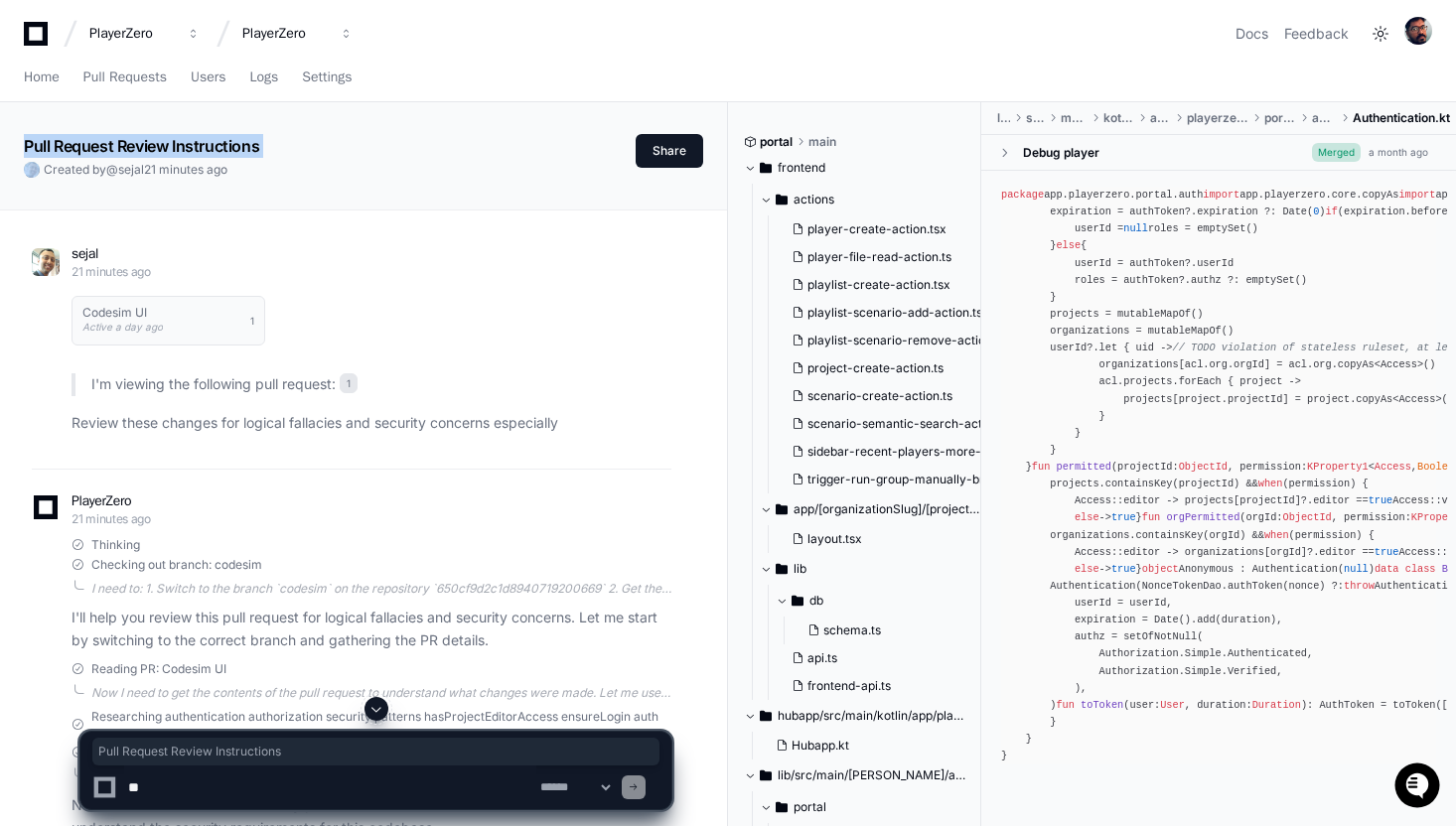 drag, startPoint x: 277, startPoint y: 157, endPoint x: 49, endPoint y: 122, distance: 230.6708 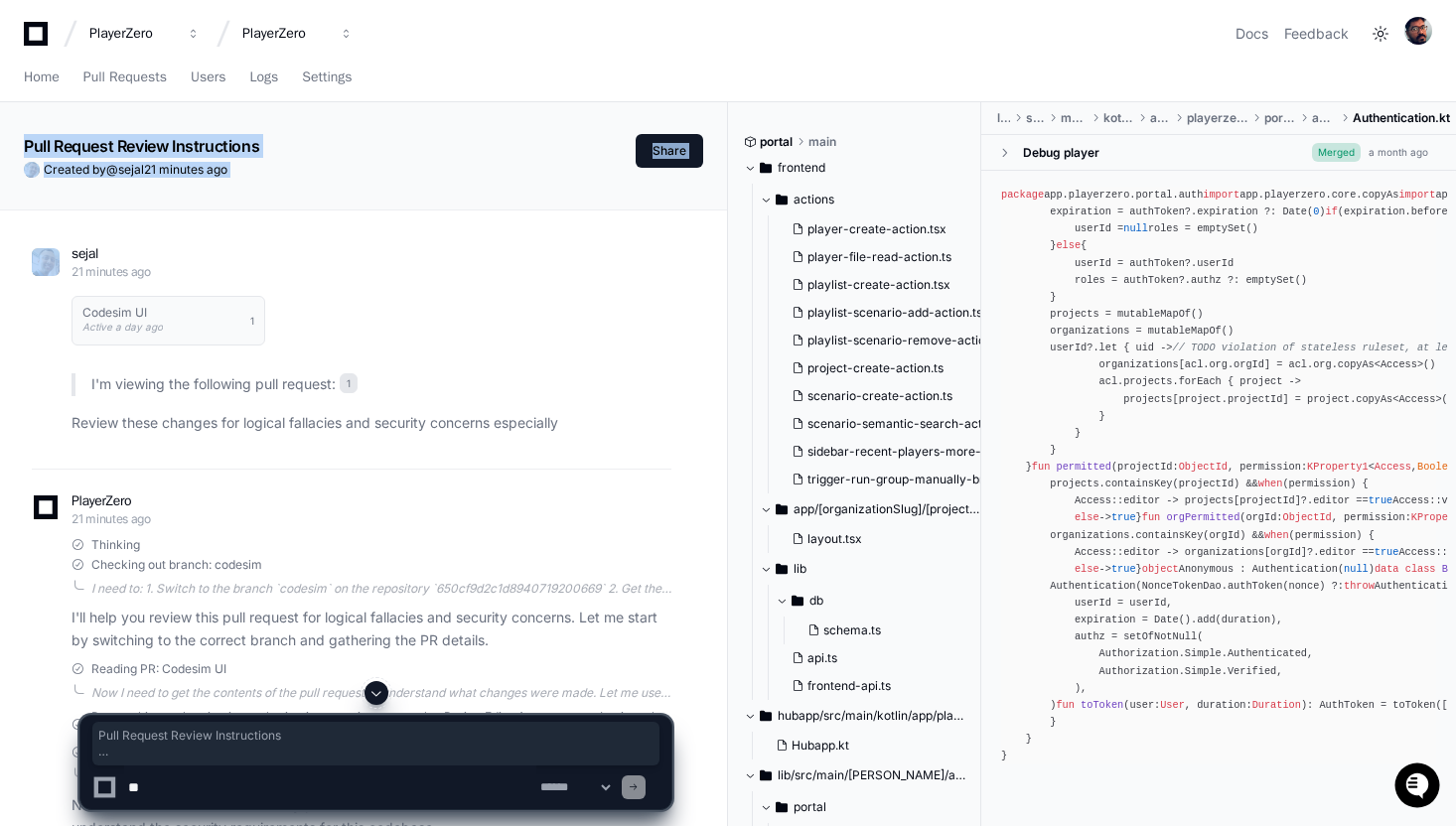 drag, startPoint x: 28, startPoint y: 122, endPoint x: 253, endPoint y: 181, distance: 232.60696 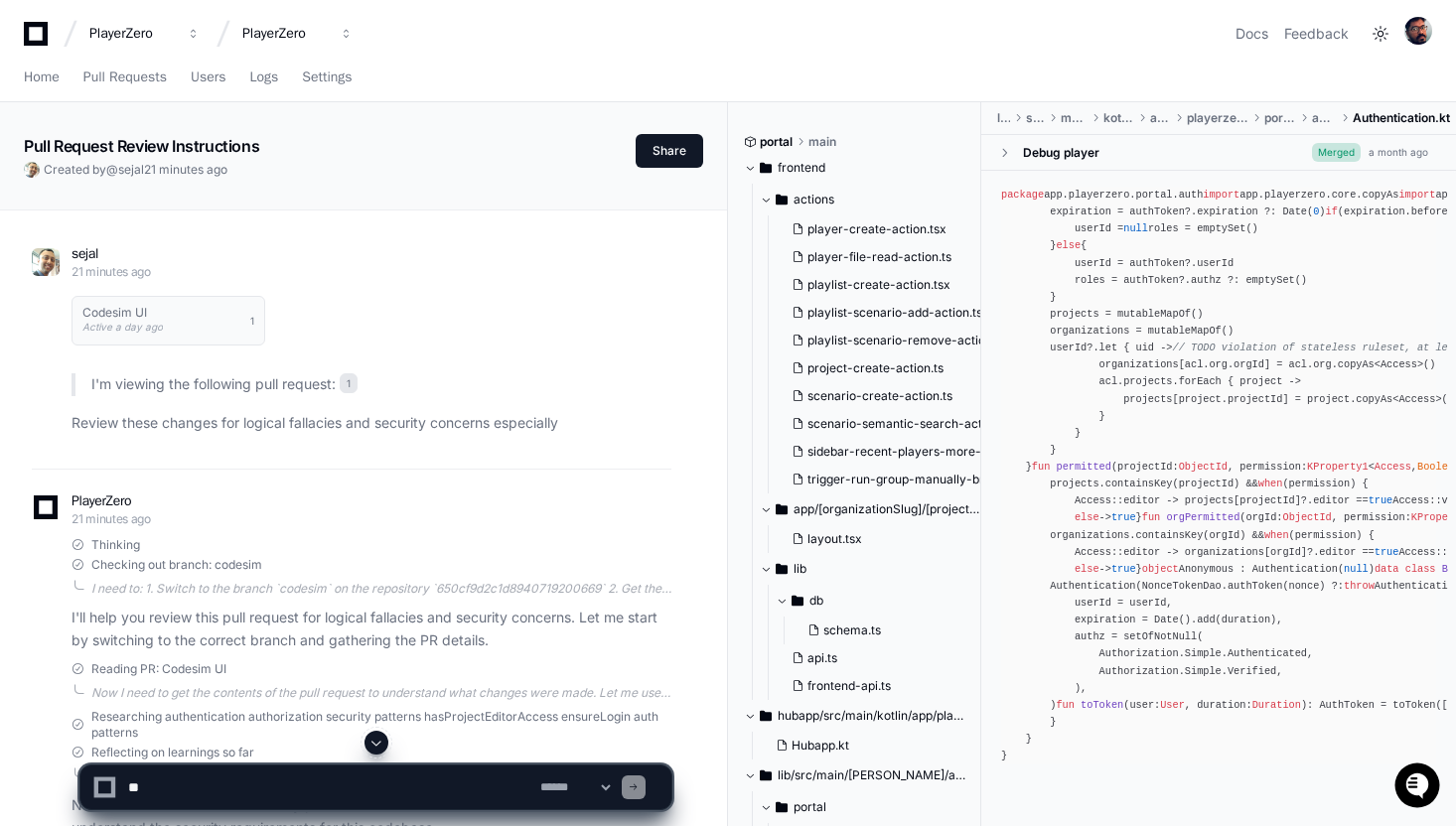 click on "Created by  @ sejal  21 minutes ago" 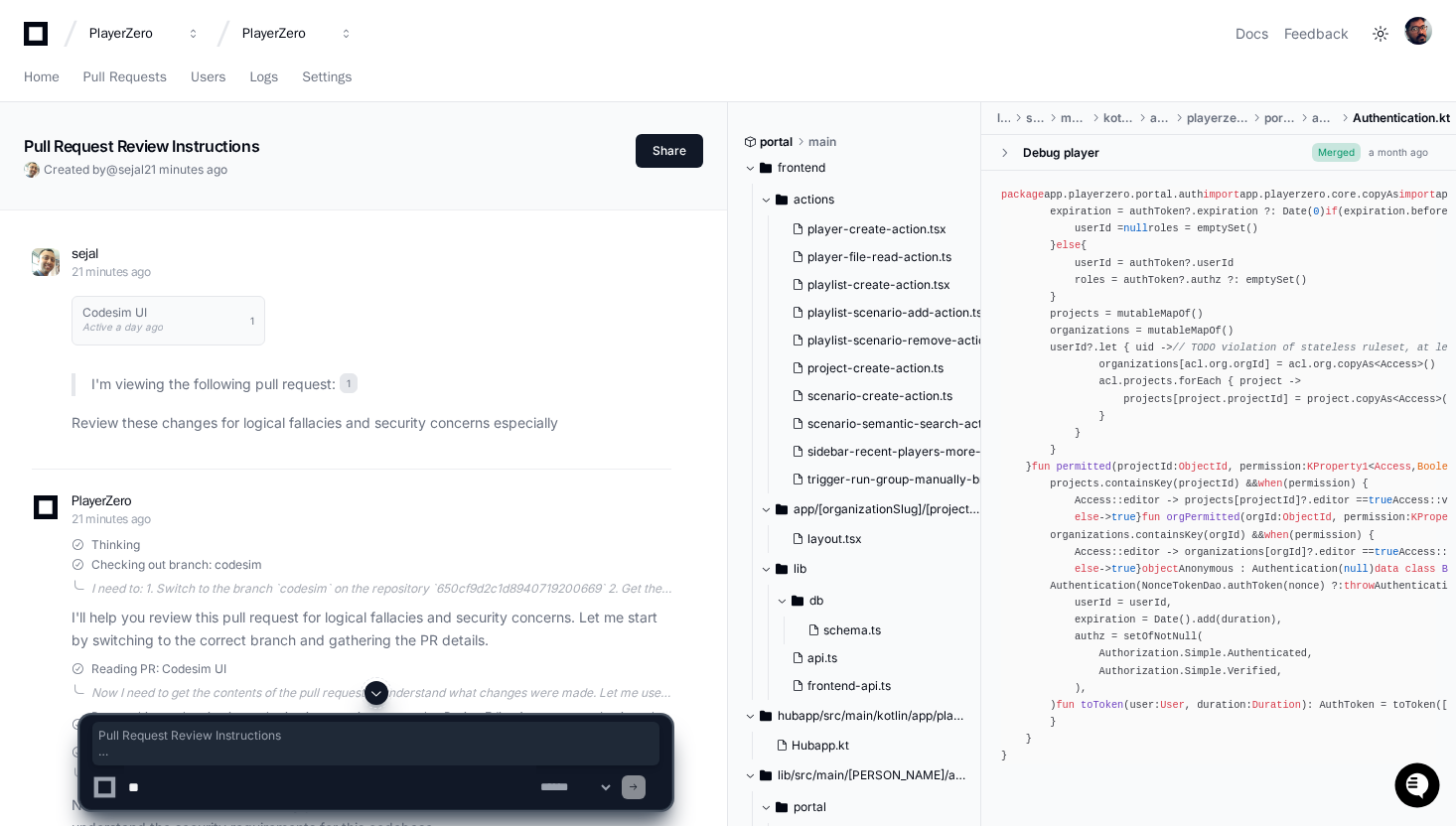 drag, startPoint x: 48, startPoint y: 109, endPoint x: 277, endPoint y: 173, distance: 237.7751 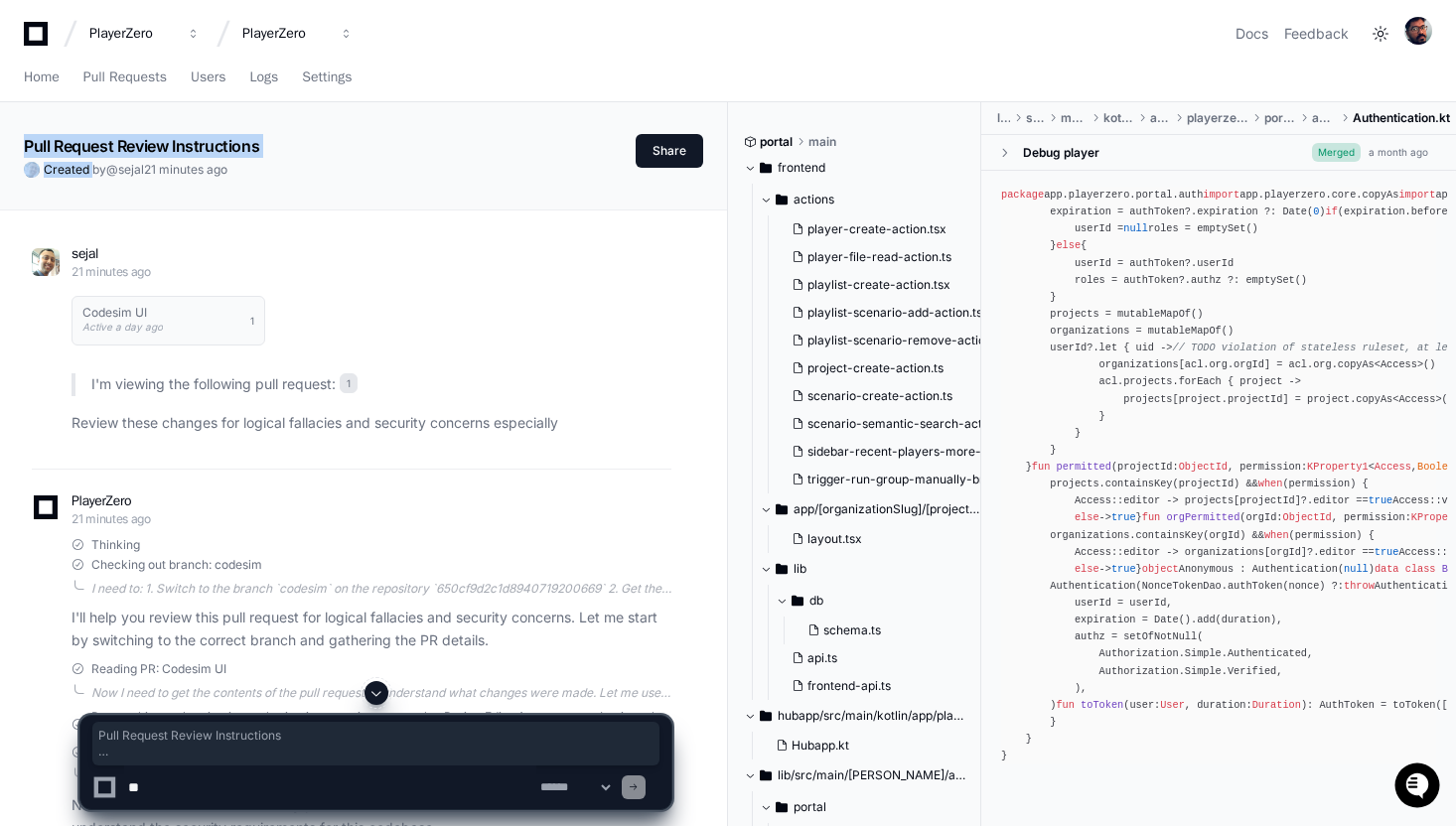 drag, startPoint x: 246, startPoint y: 161, endPoint x: 120, endPoint y: 109, distance: 136.30847 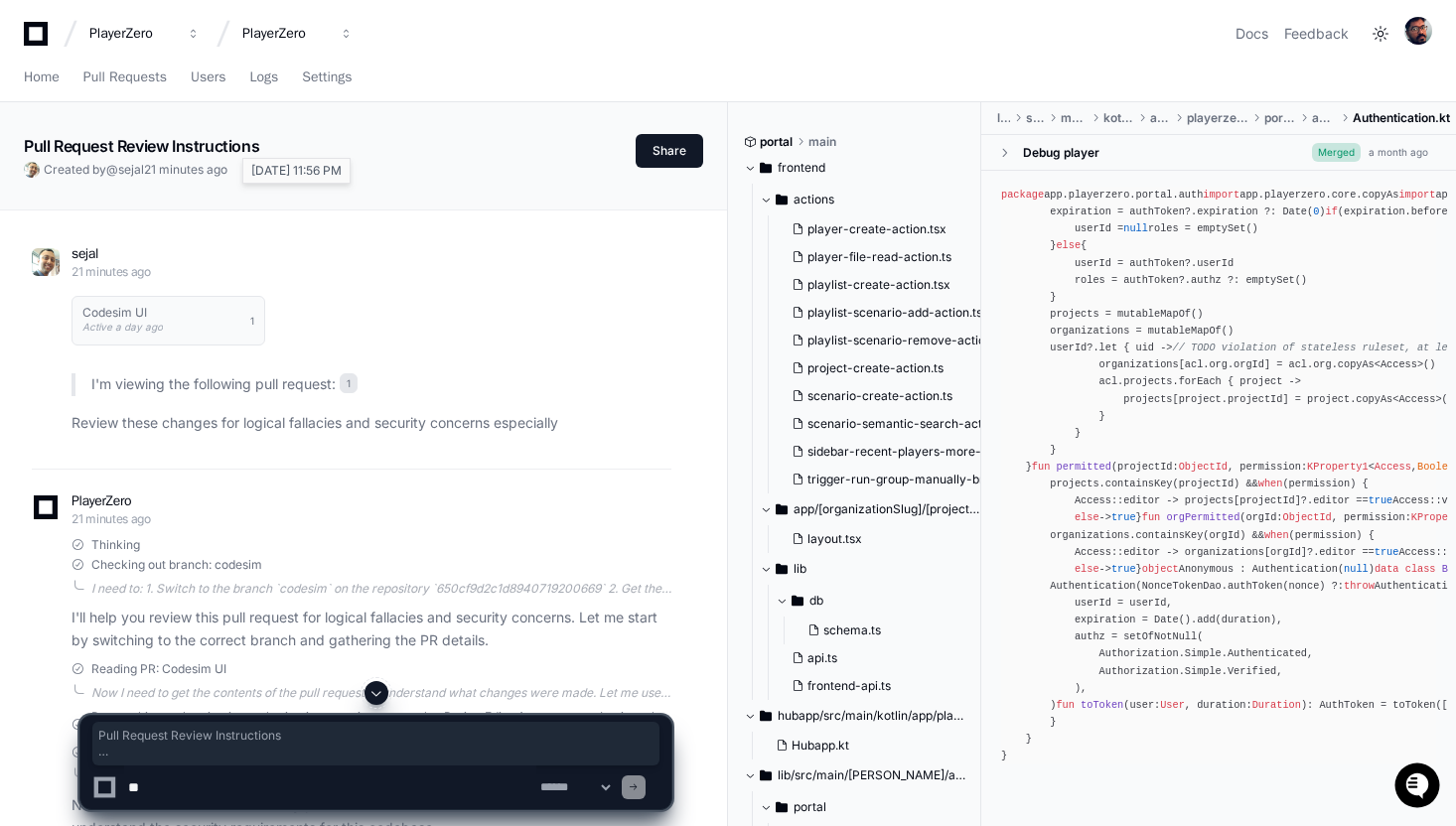 drag, startPoint x: 90, startPoint y: 119, endPoint x: 230, endPoint y: 169, distance: 148.66069 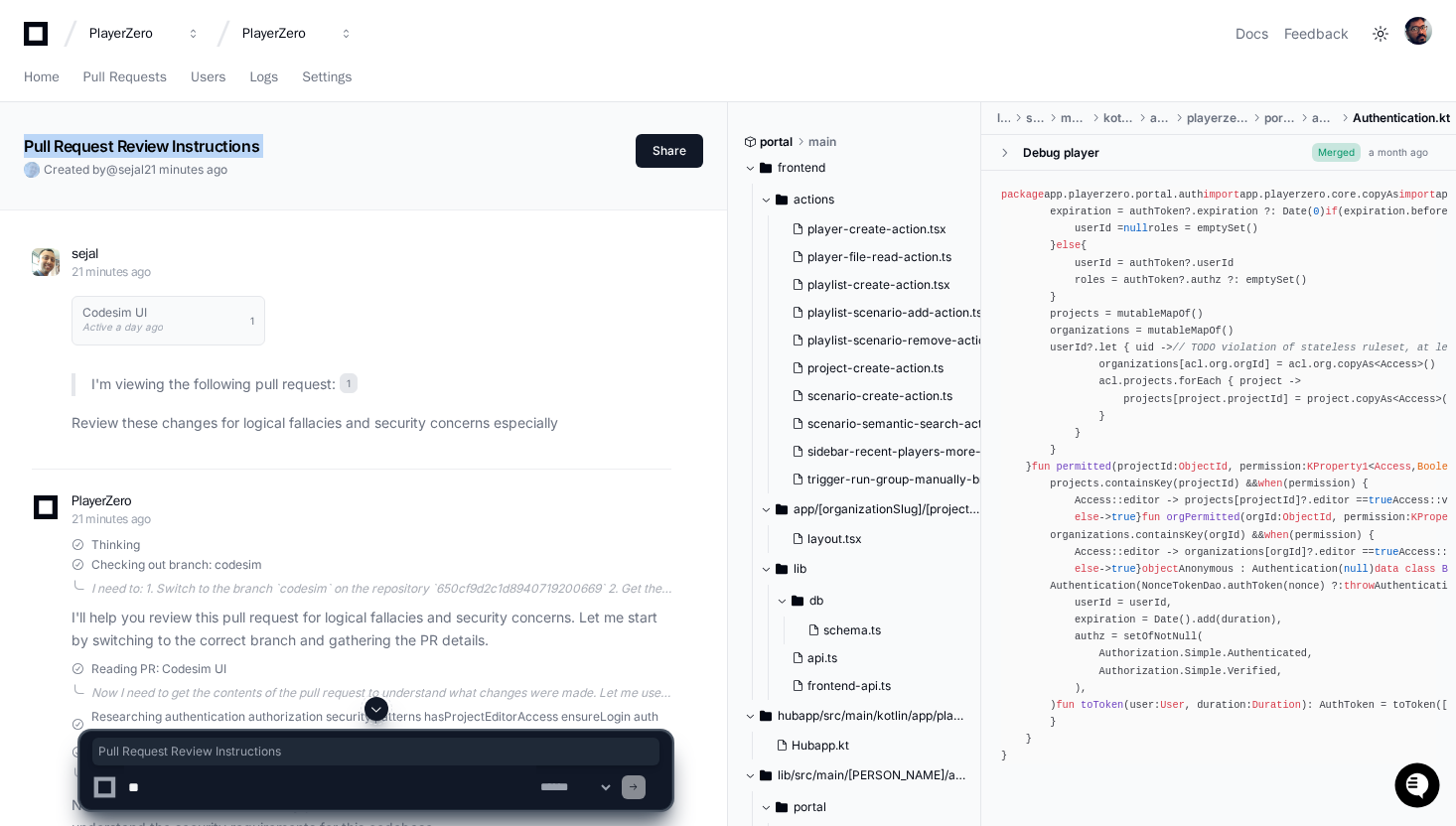 drag, startPoint x: 204, startPoint y: 159, endPoint x: 149, endPoint y: 126, distance: 64.14047 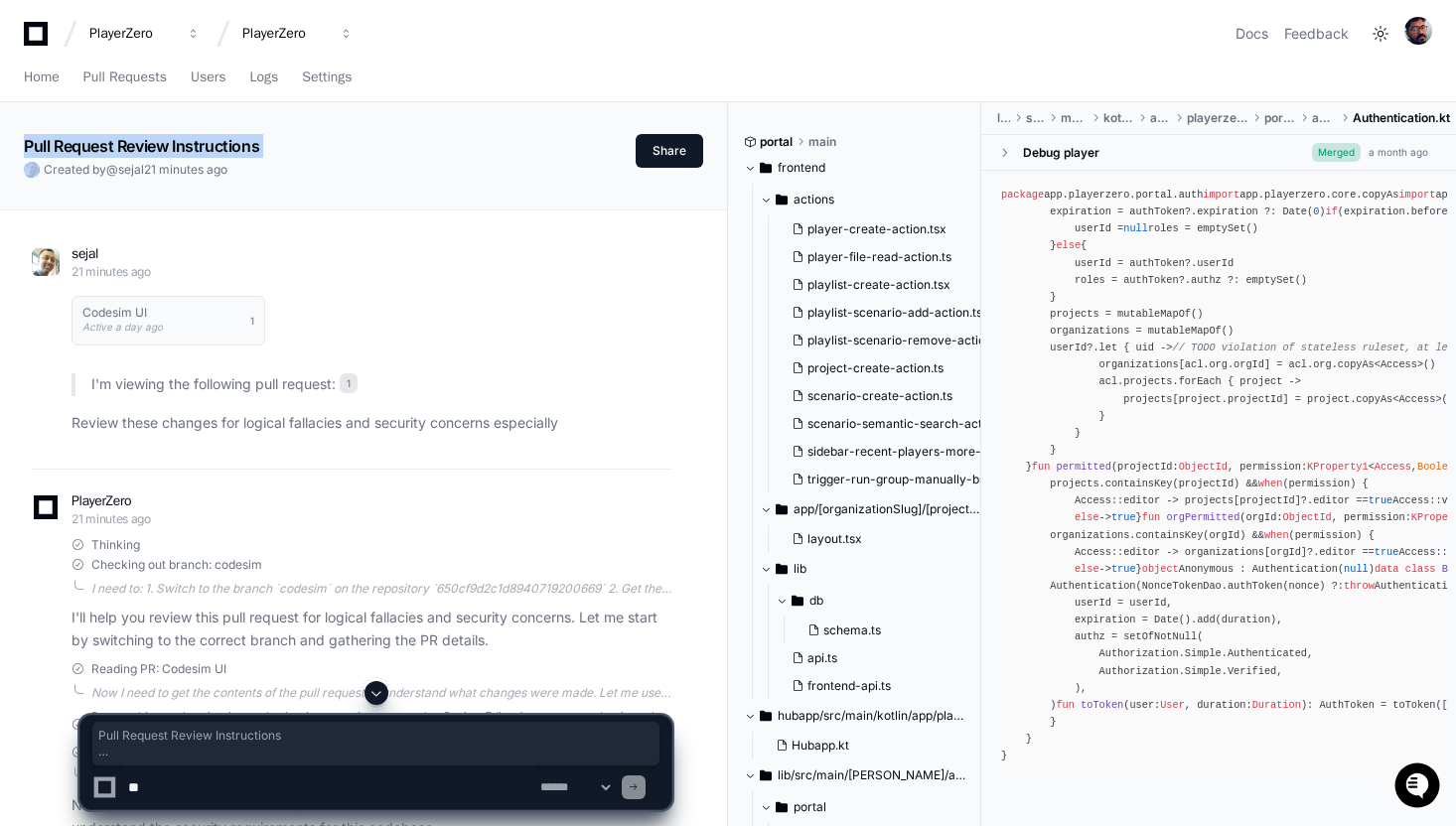 drag, startPoint x: 46, startPoint y: 115, endPoint x: 237, endPoint y: 170, distance: 198.76116 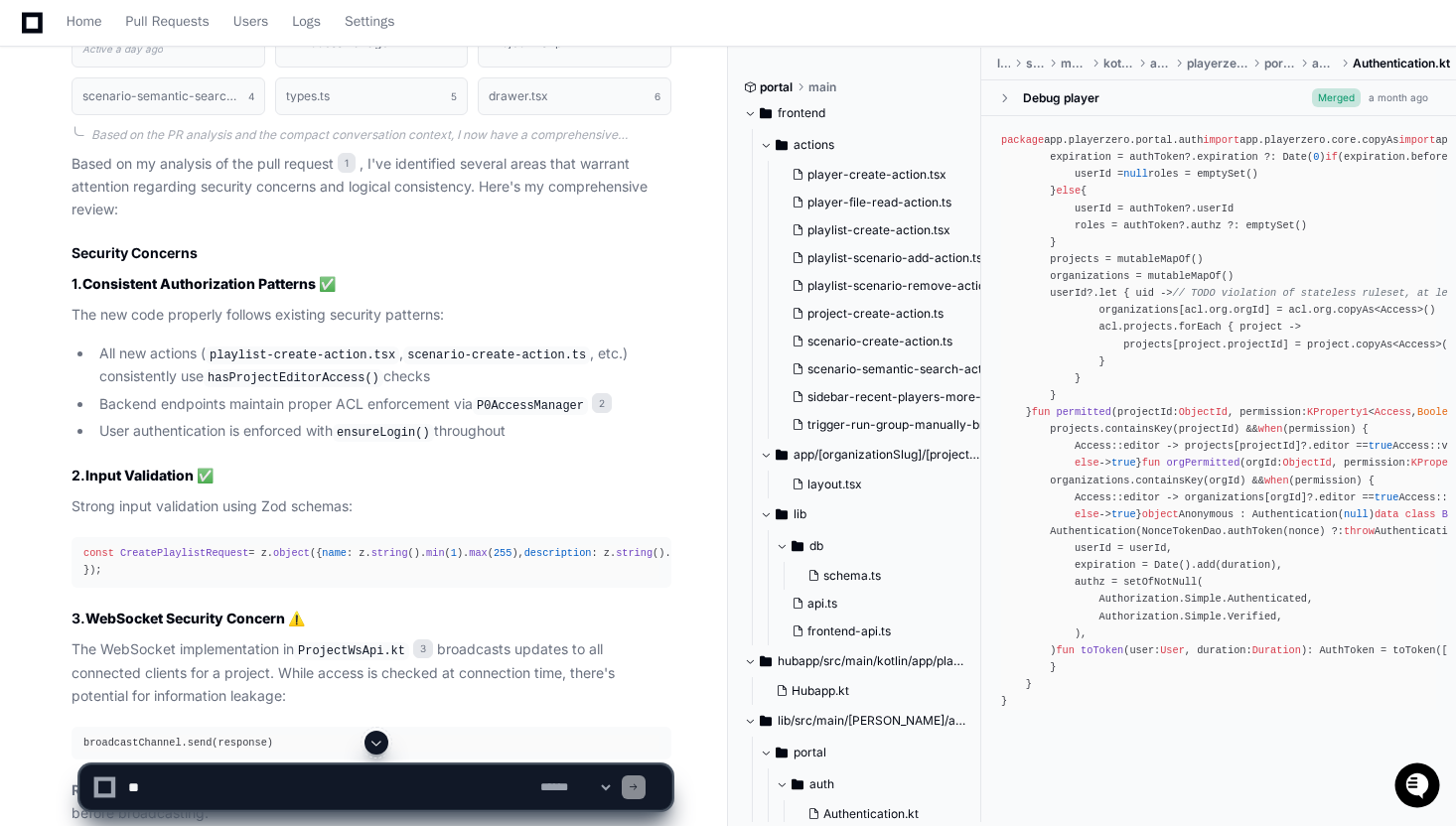 scroll, scrollTop: 0, scrollLeft: 0, axis: both 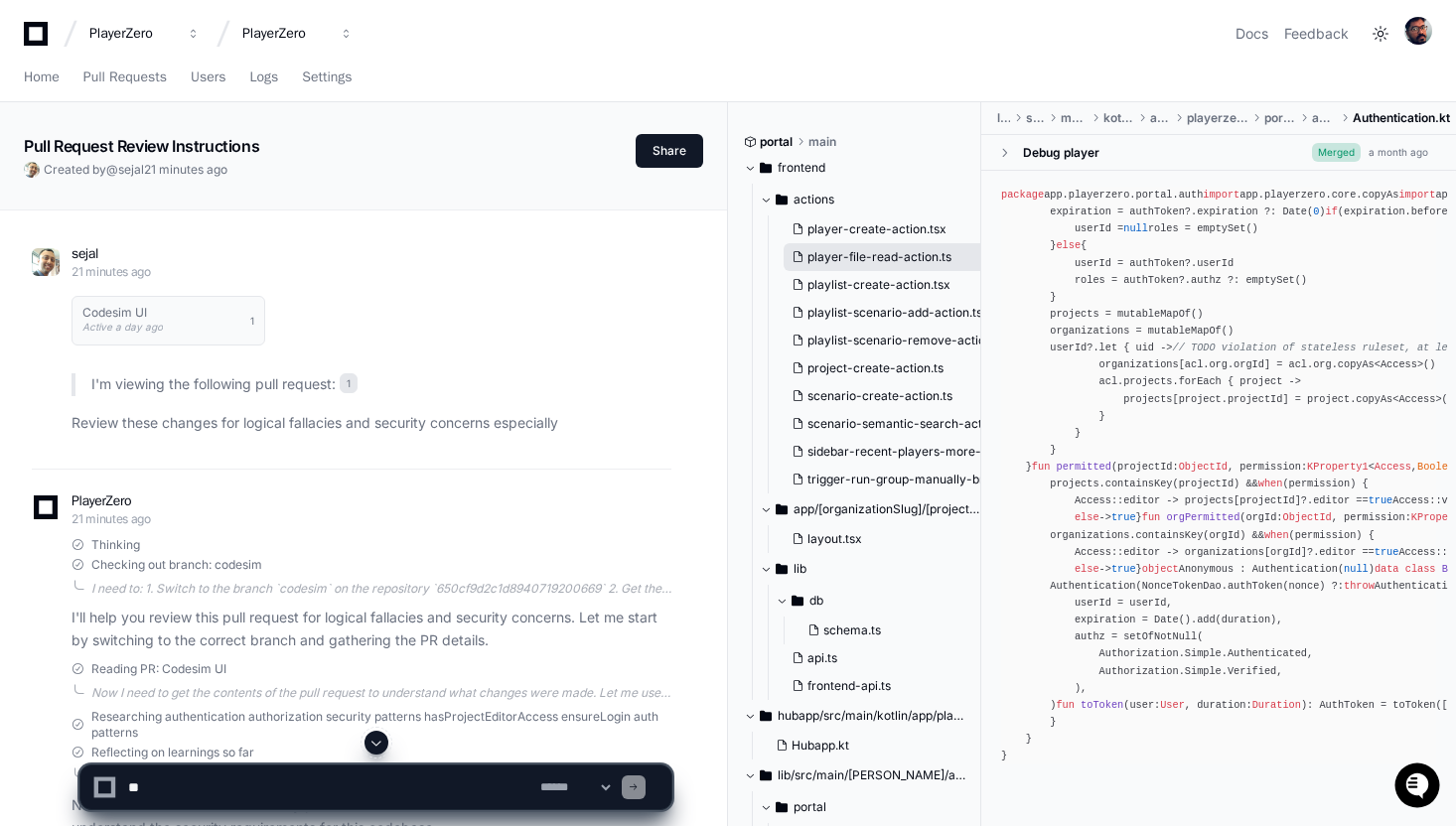click on "player-file-read-action.ts" 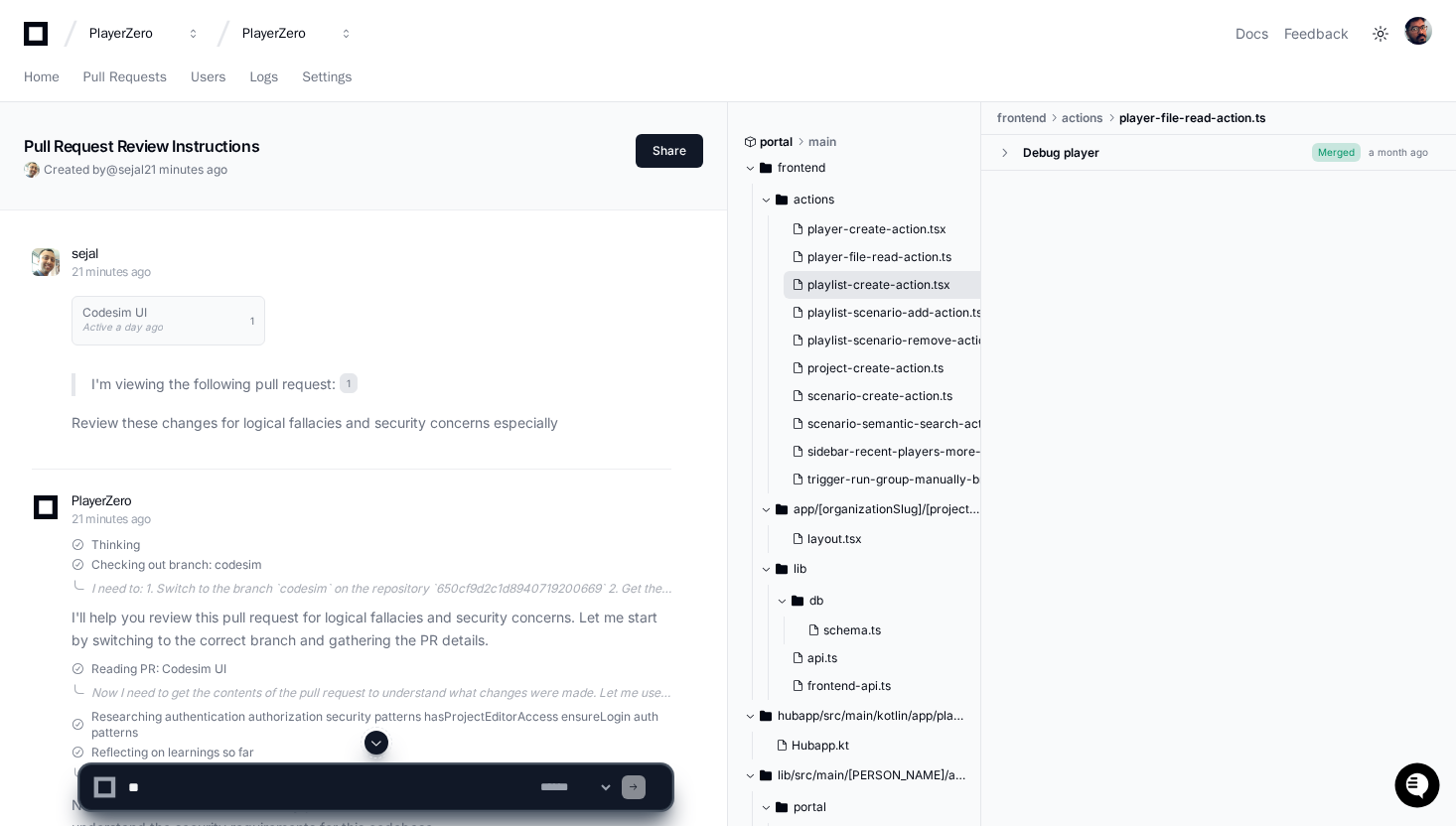 click on "playlist-create-action.tsx" 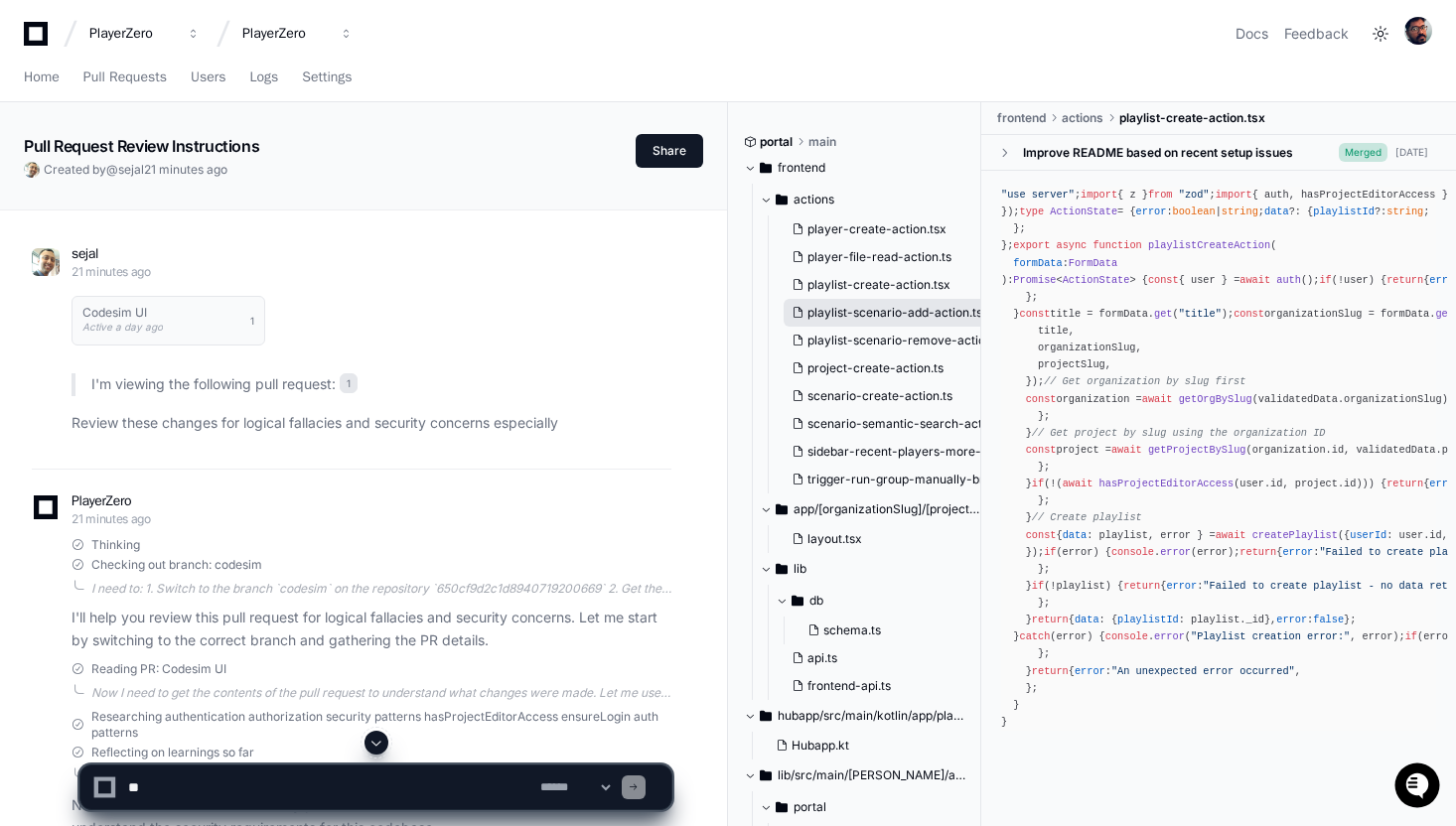 click on "playlist-scenario-add-action.tsx" 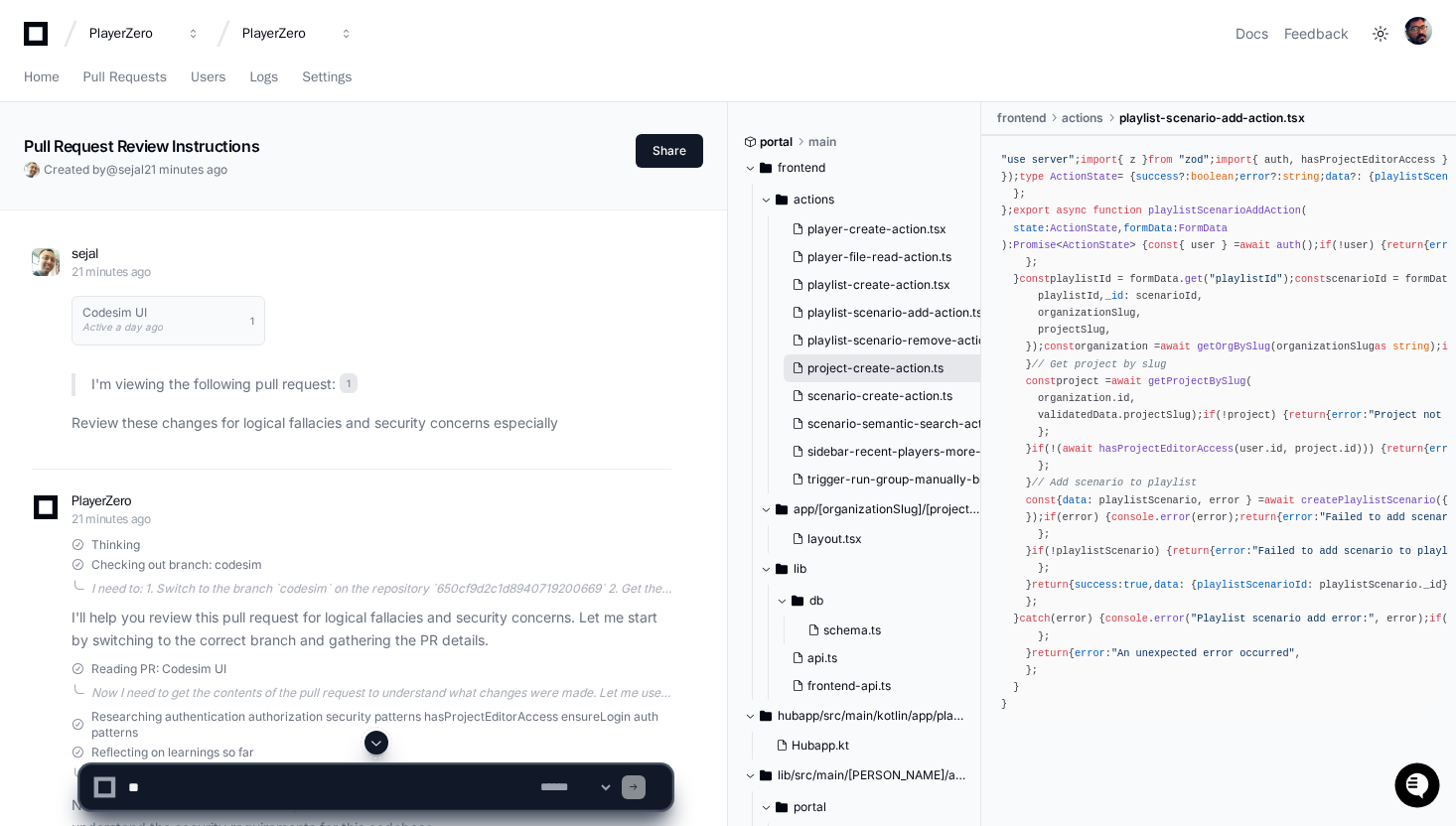 click on "project-create-action.ts" 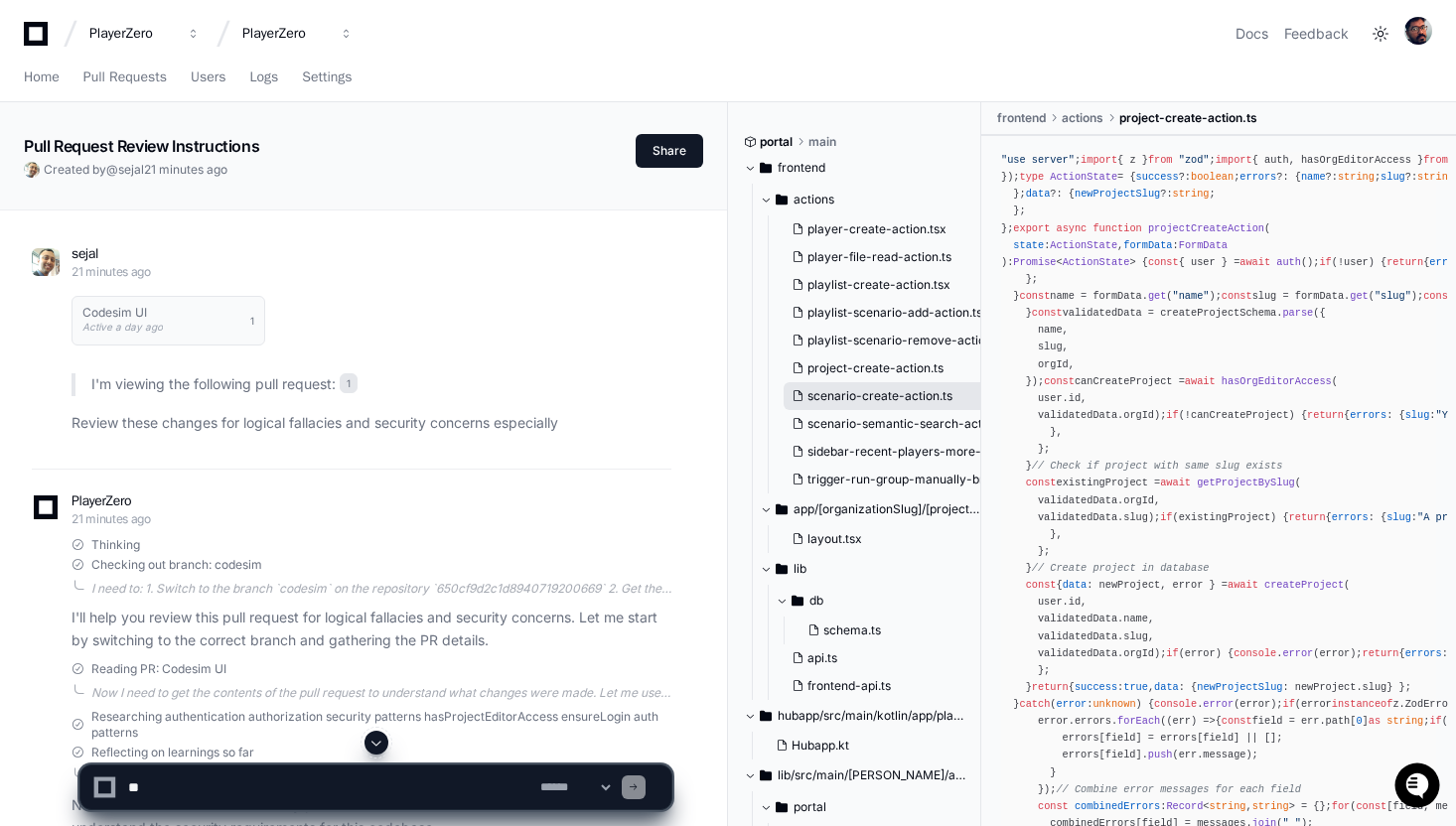 click on "scenario-create-action.ts" 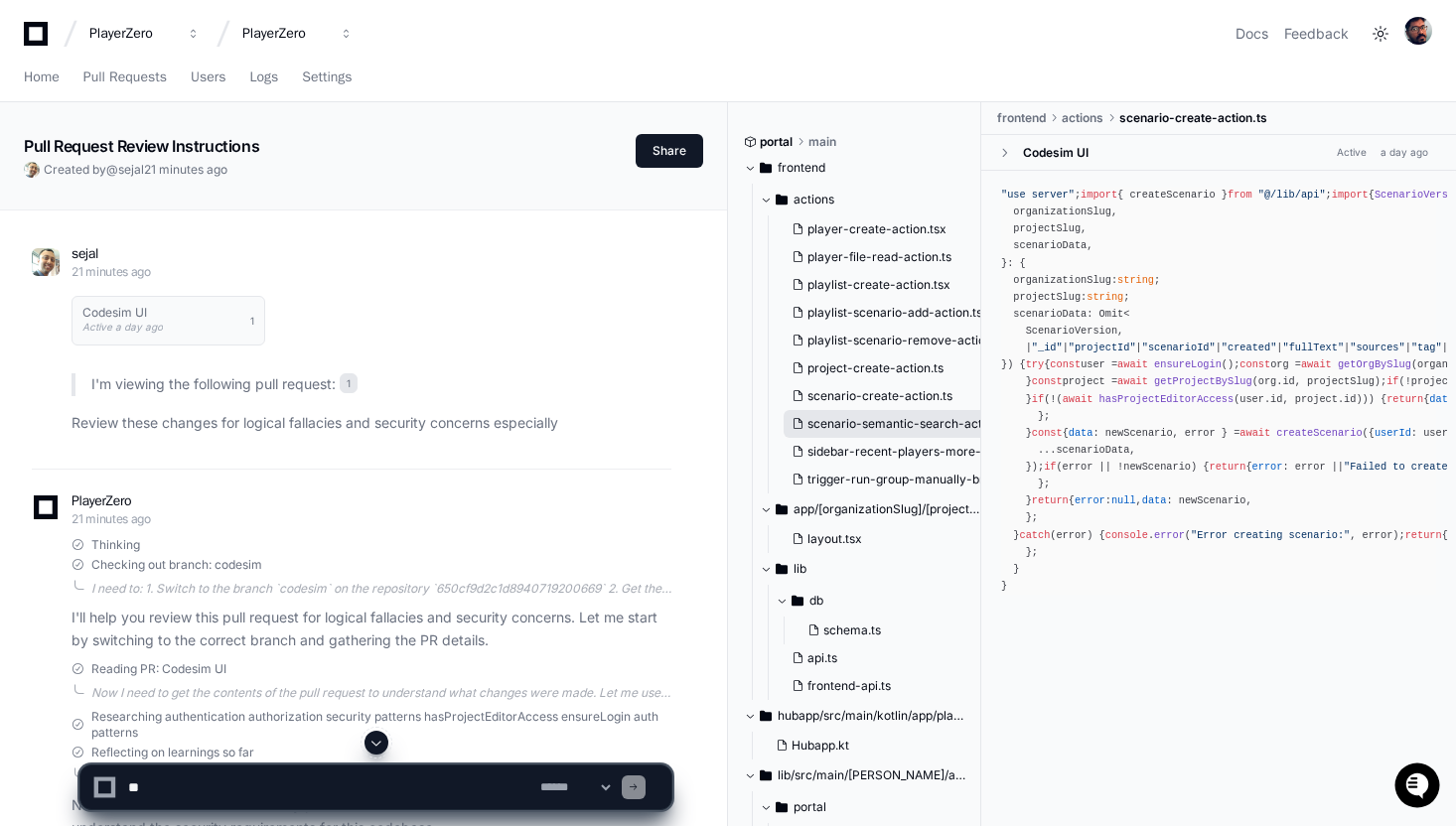 click on "scenario-semantic-search-action.ts" 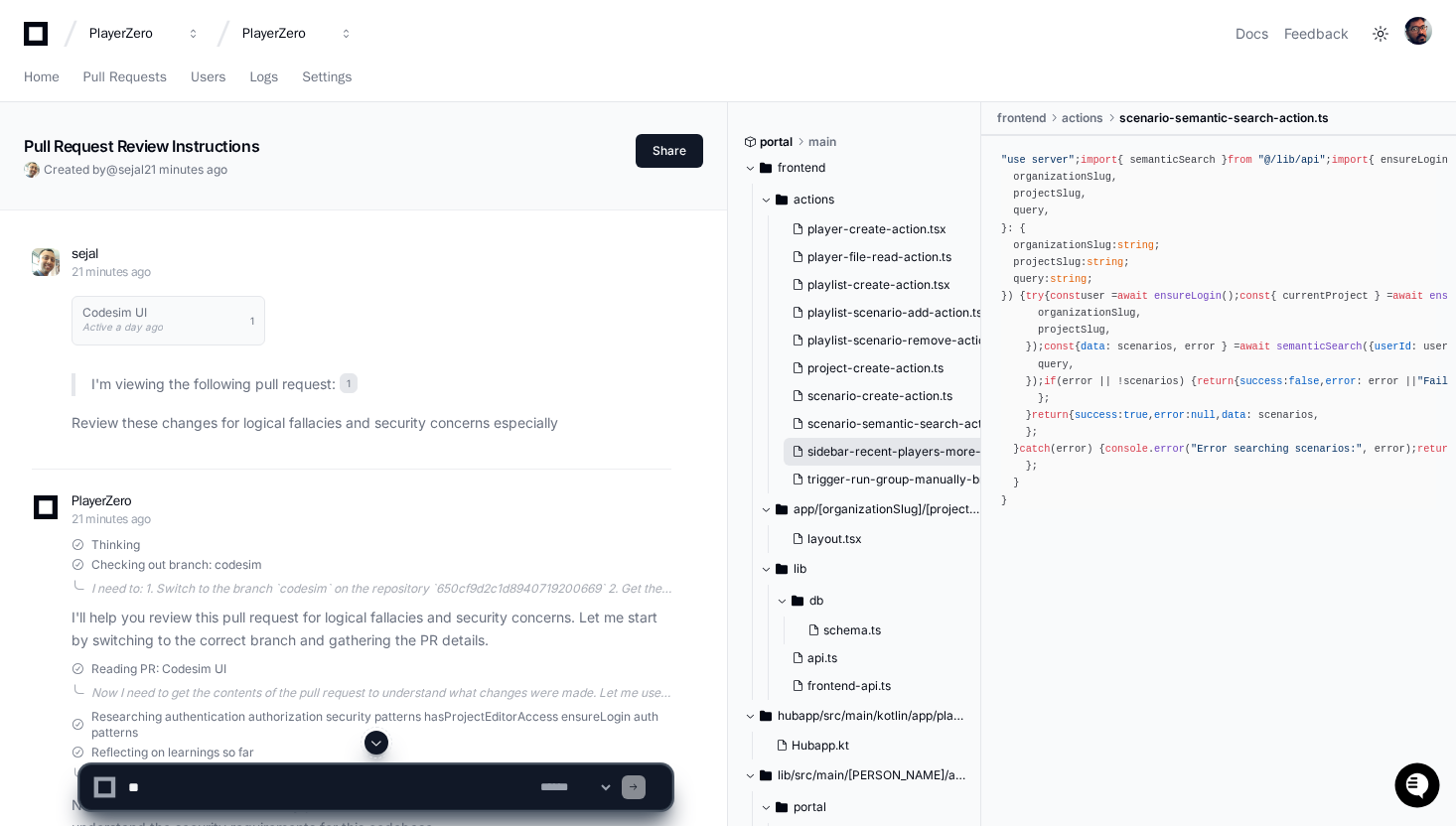 click on "sidebar-recent-players-more-action.tsx" 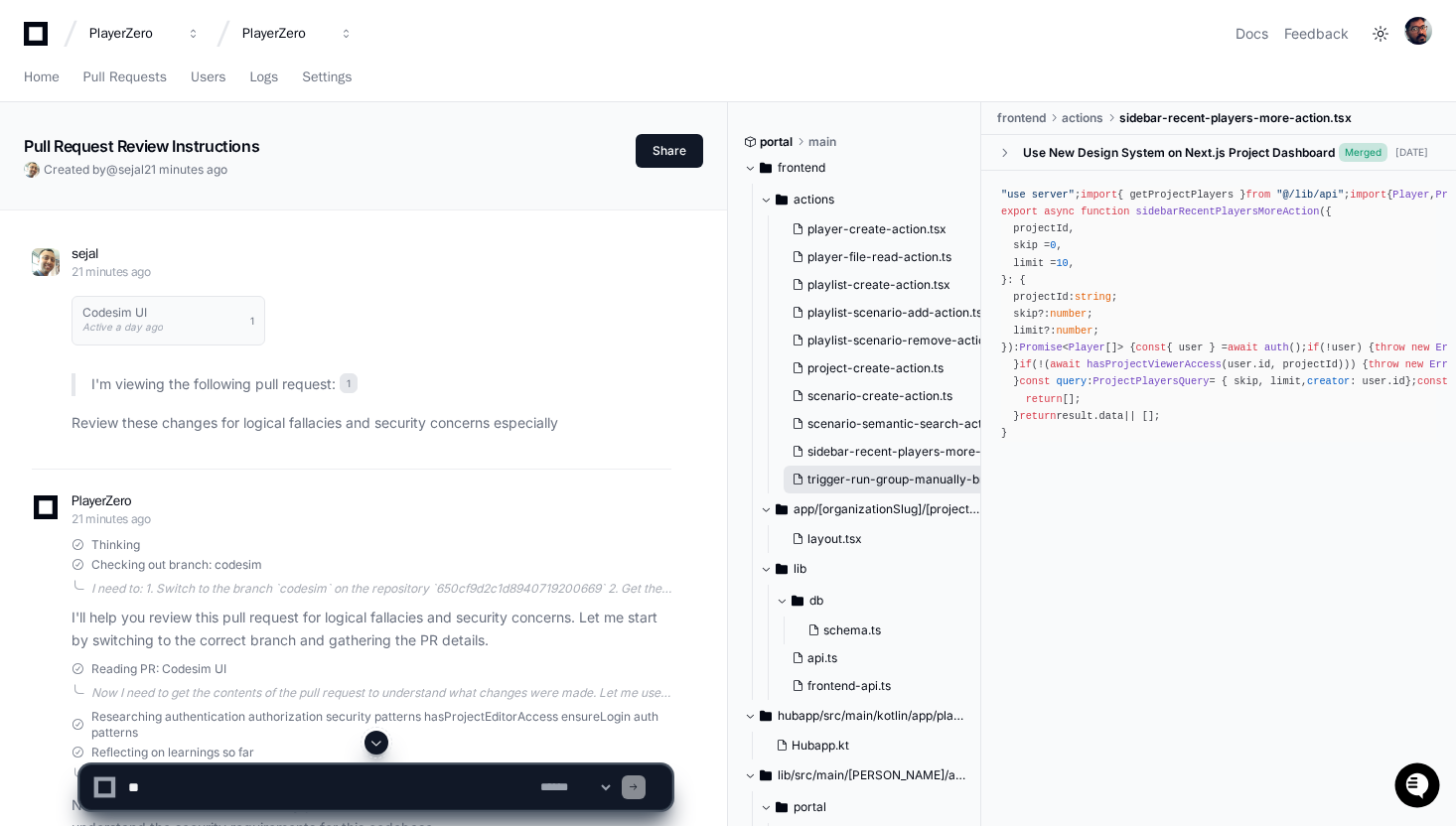 click on "trigger-run-group-manually-branch-action.ts" 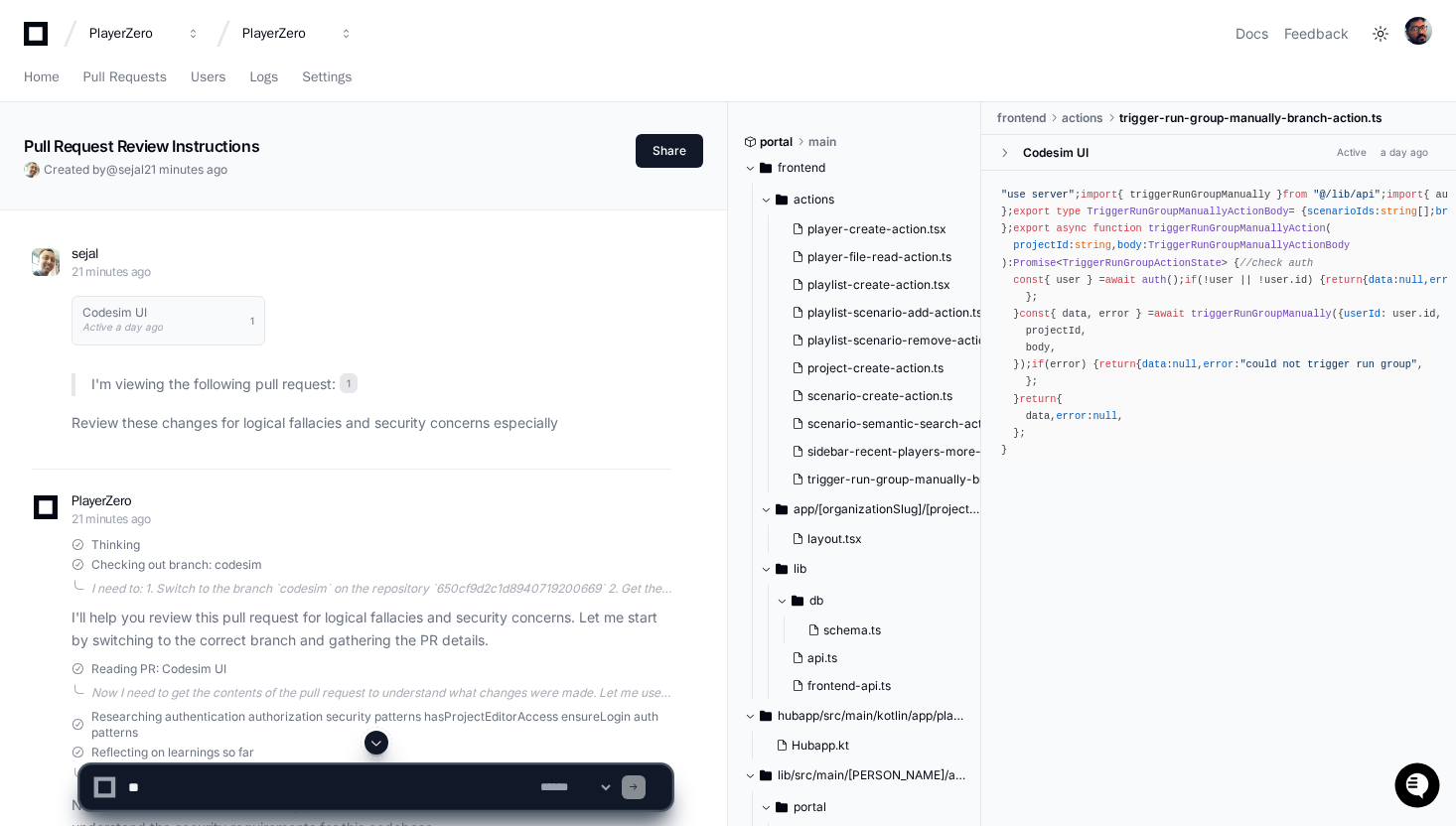 scroll, scrollTop: 150, scrollLeft: 0, axis: vertical 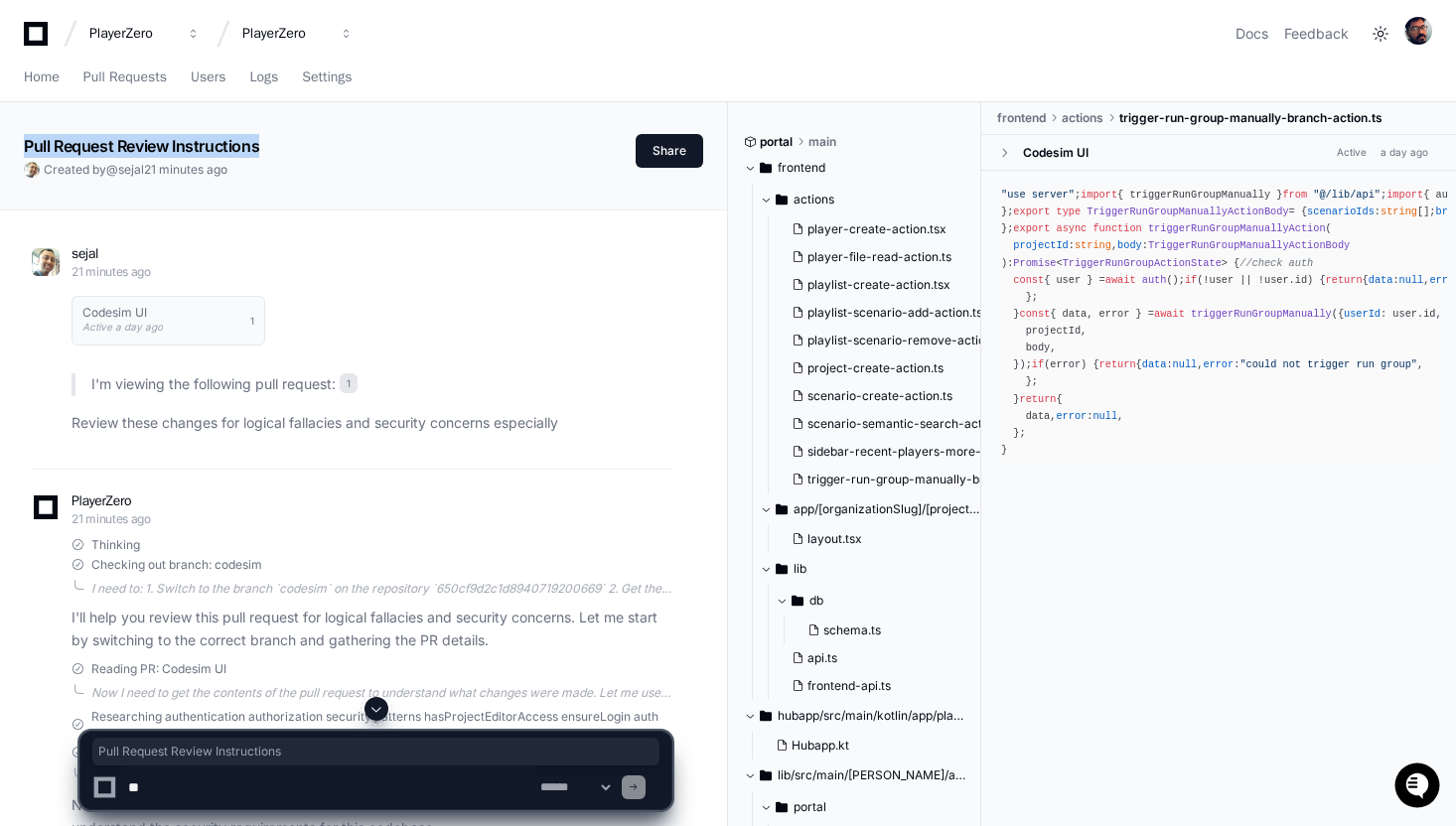 drag, startPoint x: 545, startPoint y: 153, endPoint x: 7, endPoint y: 134, distance: 538.3354 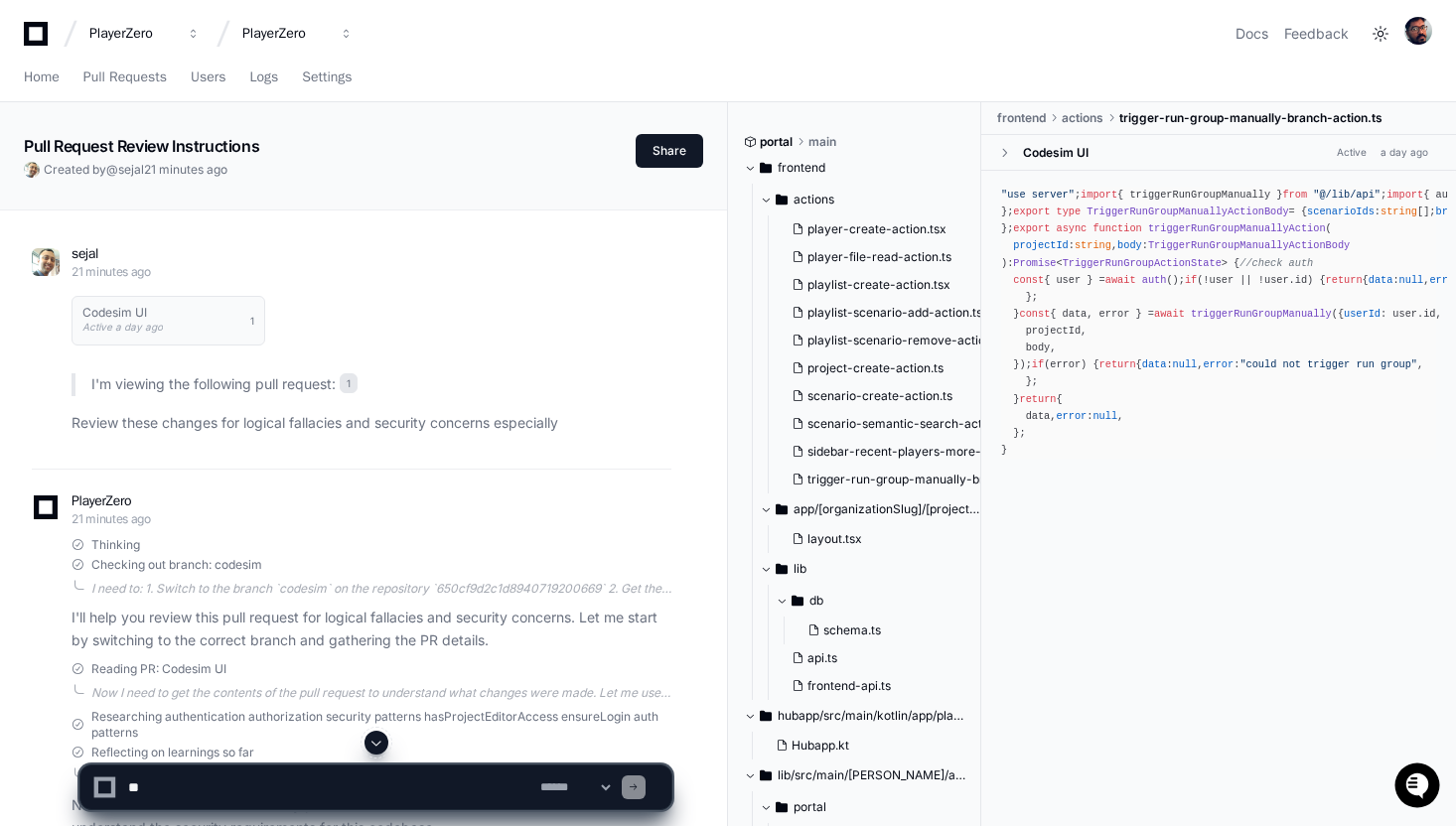 click on "I'm viewing the following pull request:  1" 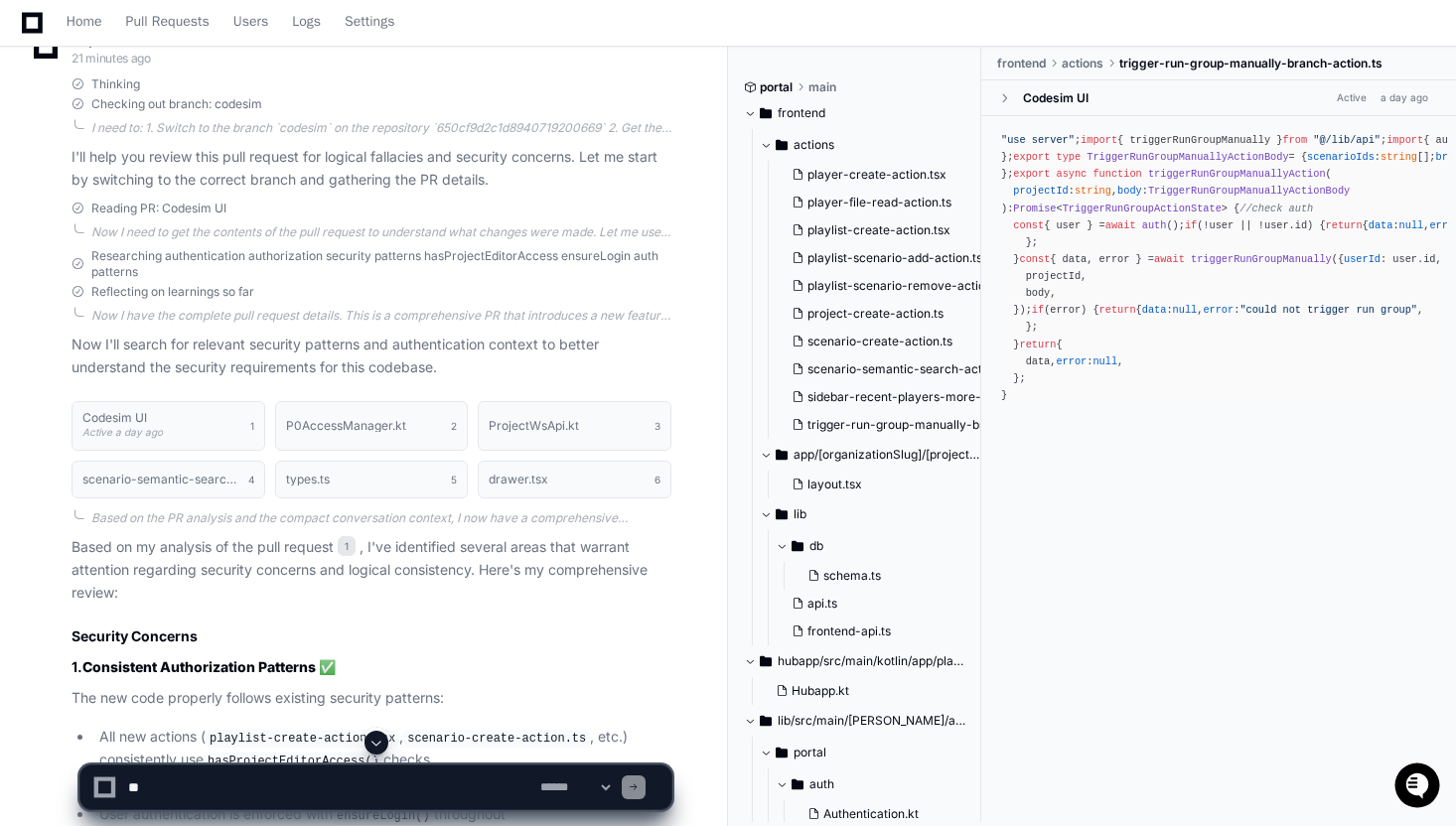scroll, scrollTop: 493, scrollLeft: 0, axis: vertical 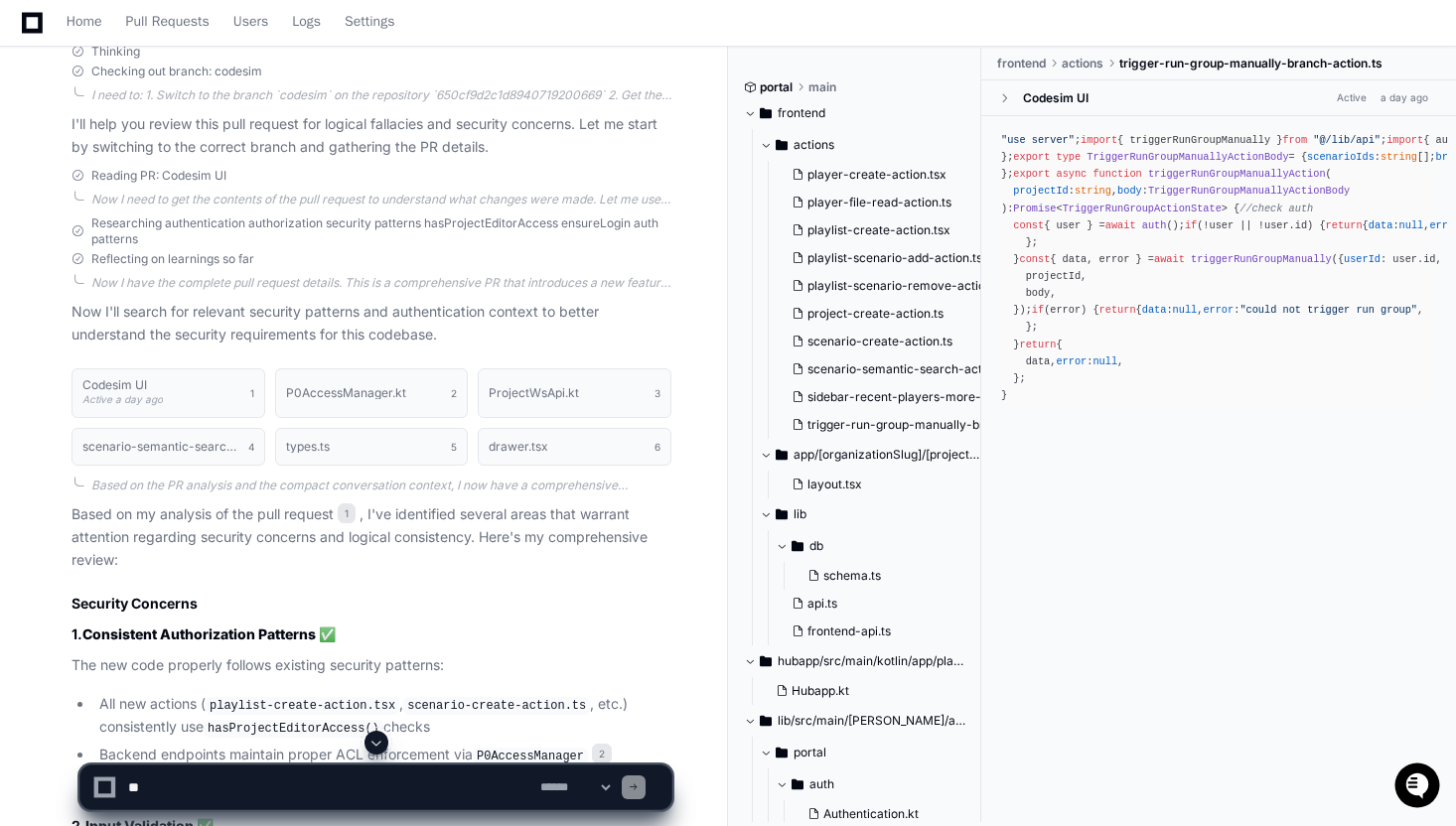 click 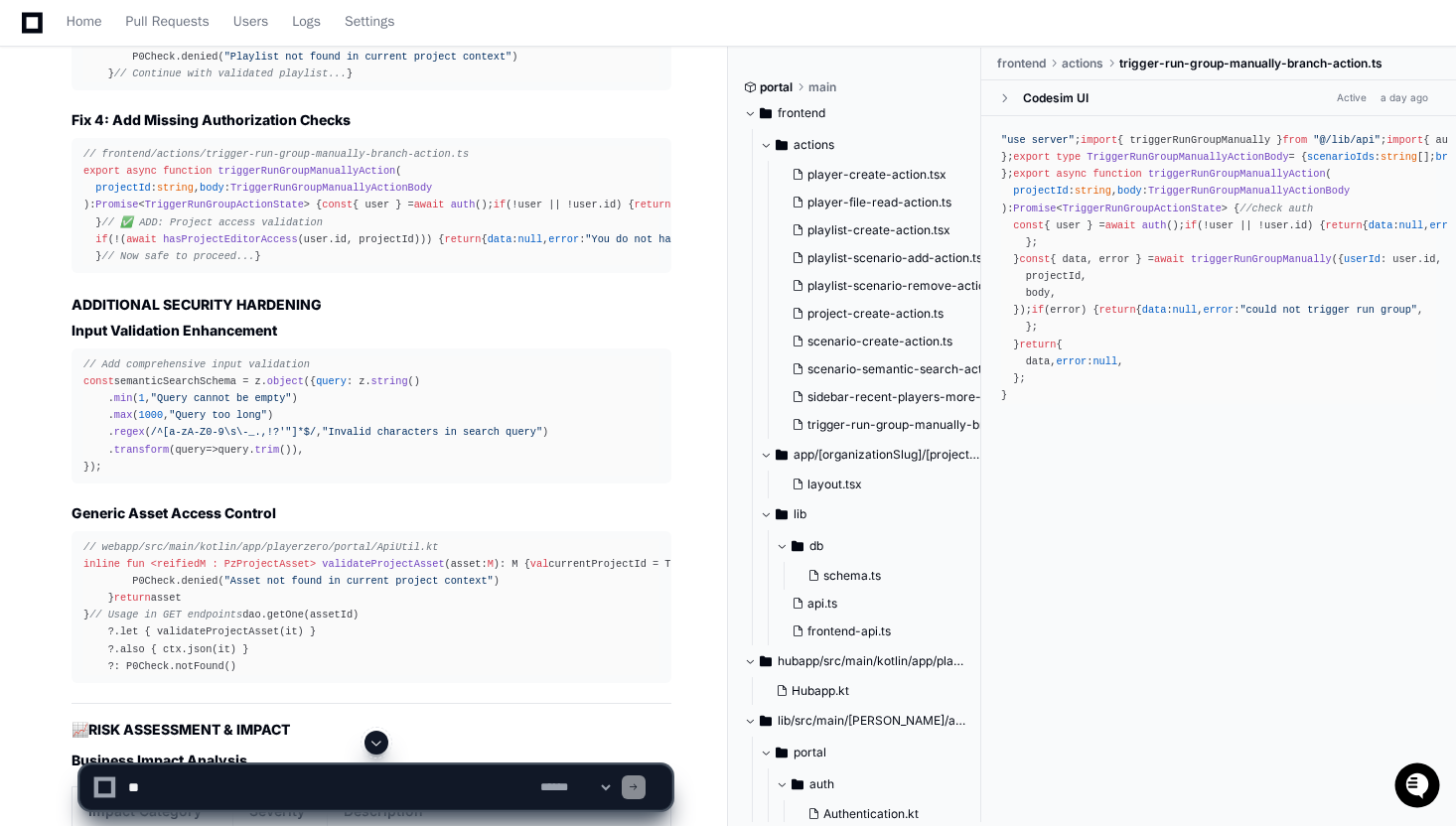 scroll, scrollTop: 14108, scrollLeft: 0, axis: vertical 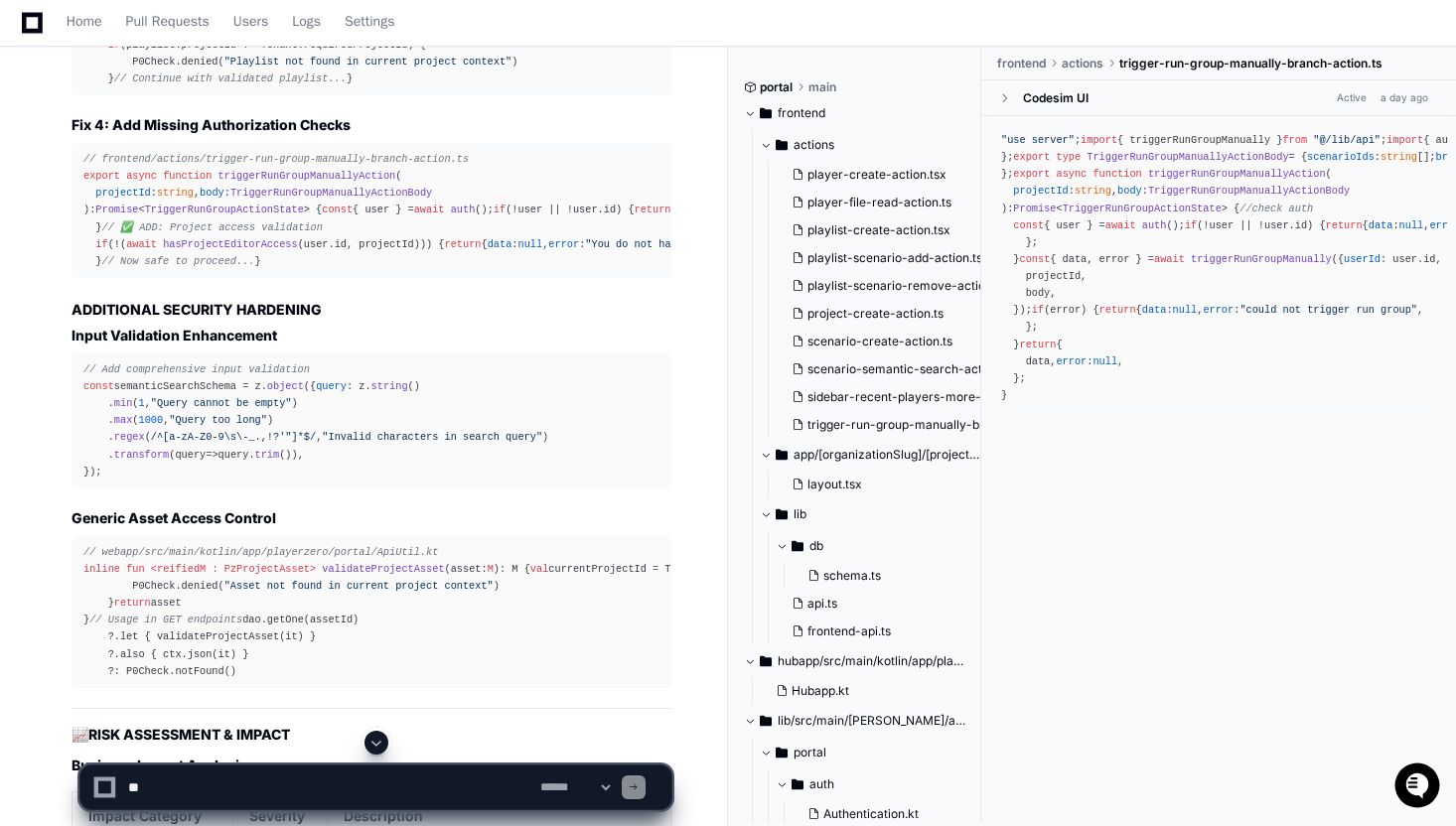 click on "// frontend/lib/api.ts - Lines 1518-1534
export   async   function   getPlaylists ( {
userId,
projectId, // ✅ RESTORE PARAMETER
}: {
userId:  string ;
projectId:  string ; // ✅ RESTORE TYPE
} ) {
const  fullUrl =  await   buildUrl ( "/playlist" );
const  headers =  await   buildHeaders ({ userId, projectId });  // ✅ INCLUDE projectId
// ...
}
// Lines 1536-1554
export   async   function   deletePlaylistScenario ( {
userId,
projectId, // ✅ RESTORE PARAMETER
playlistScenarioId,
}: {
userId:  string ;
projectId:  string ; // ✅ RESTORE TYPE
playlistScenarioId:  string ;
} ) {
const  headers =  await   buildHeaders ({ userId, projectId });  // ✅ INCLUDE projectId
// ...
}" 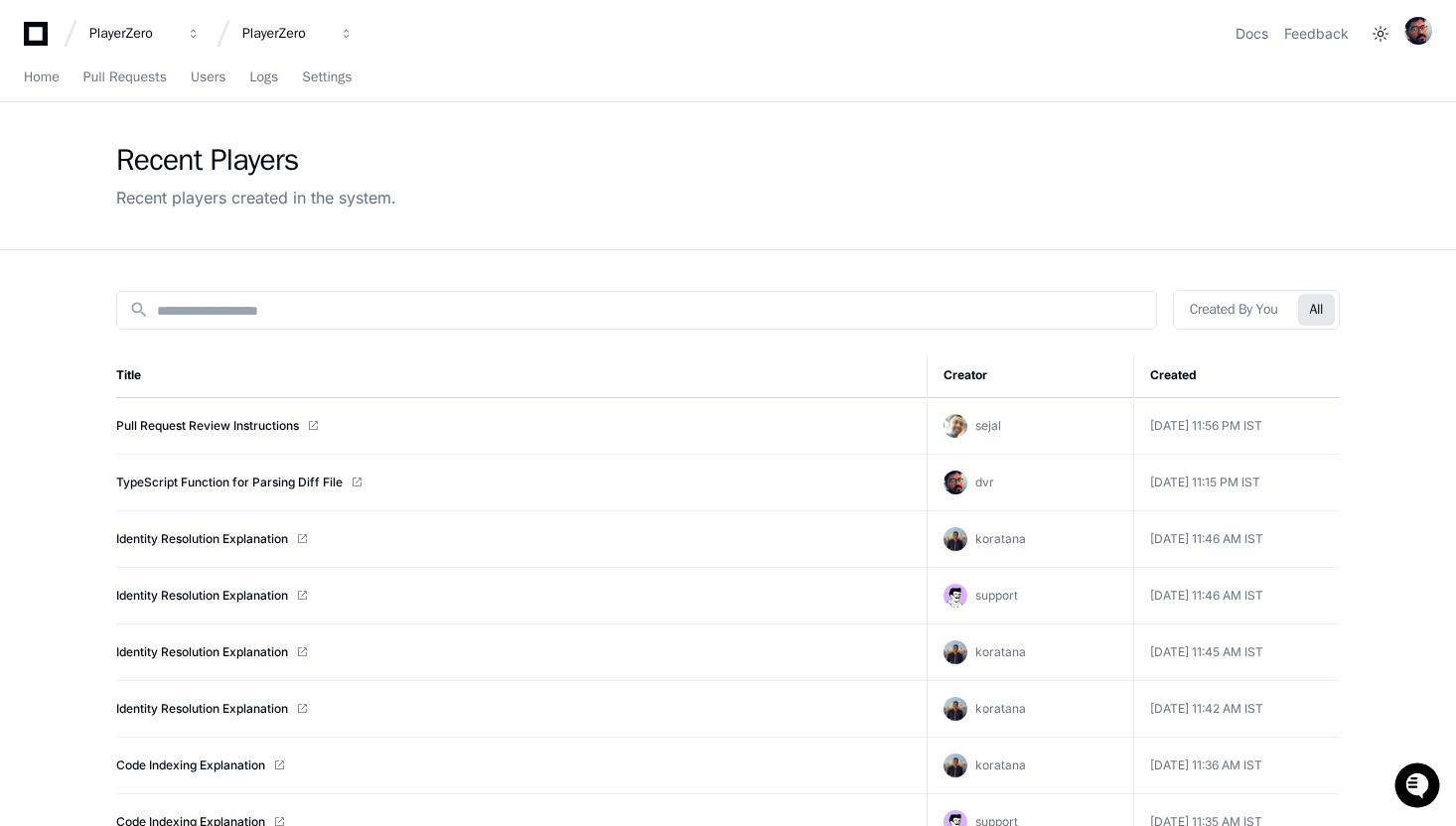 scroll, scrollTop: 0, scrollLeft: 0, axis: both 